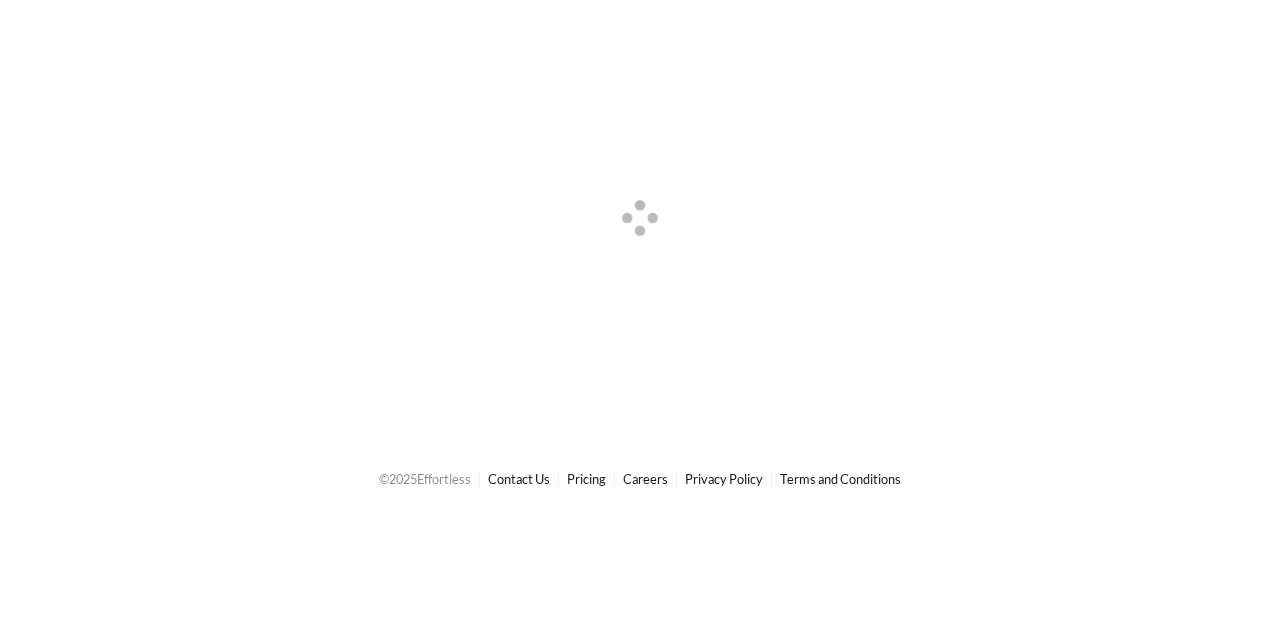 scroll, scrollTop: 0, scrollLeft: 0, axis: both 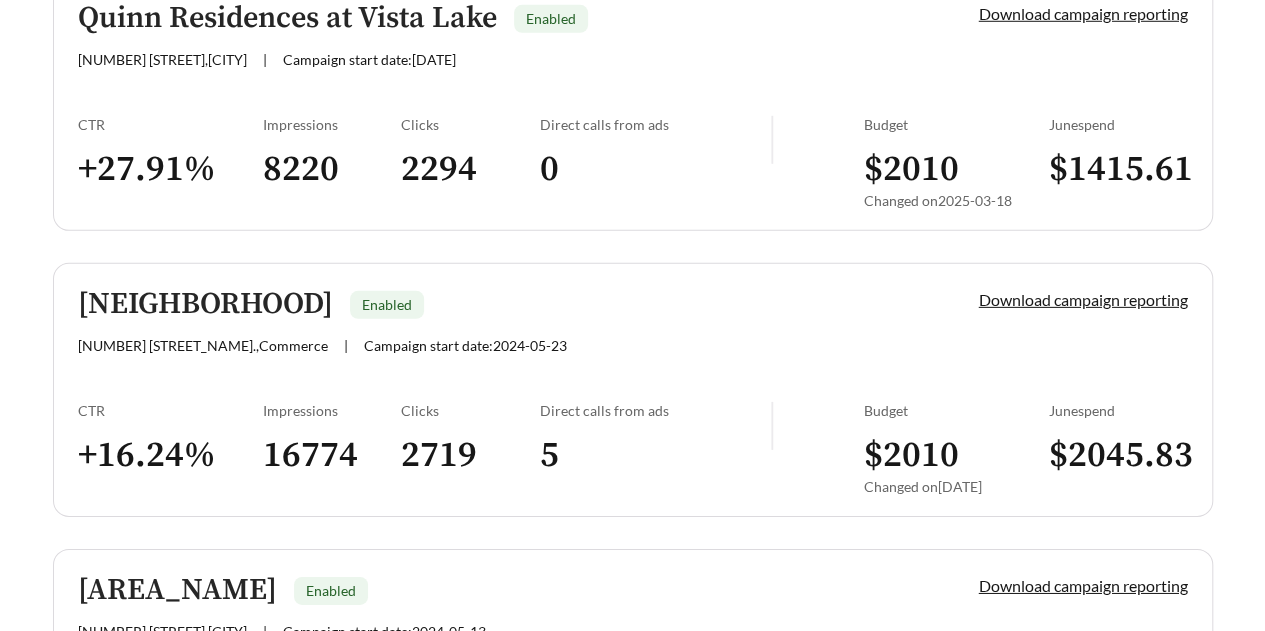 click on "204 Horizon Way ,  Dallas  |  Campaign start date:  2024-06-12" at bounding box center [494, 59] 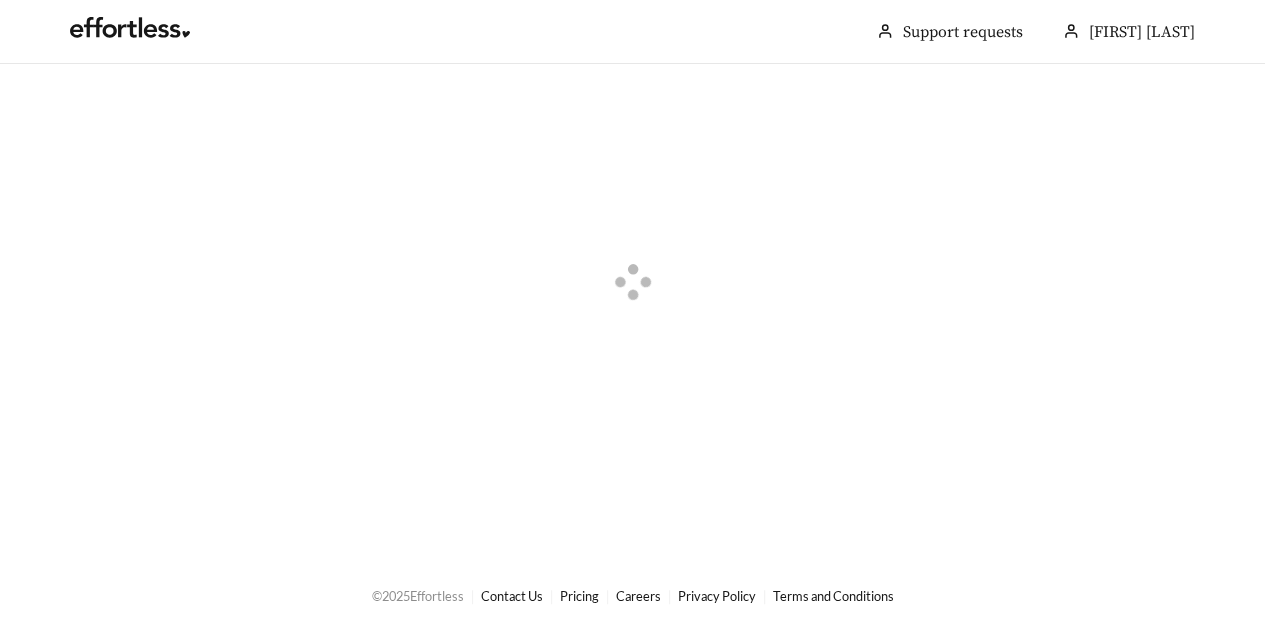 scroll, scrollTop: 0, scrollLeft: 0, axis: both 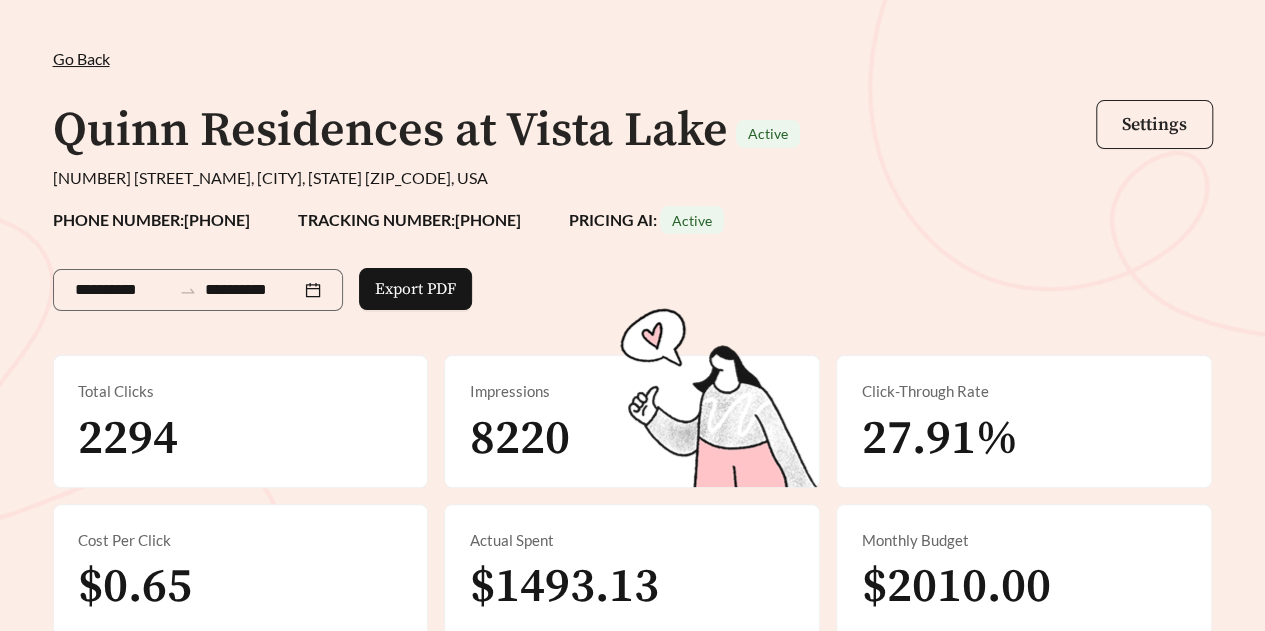 click on "Settings" at bounding box center [1154, 124] 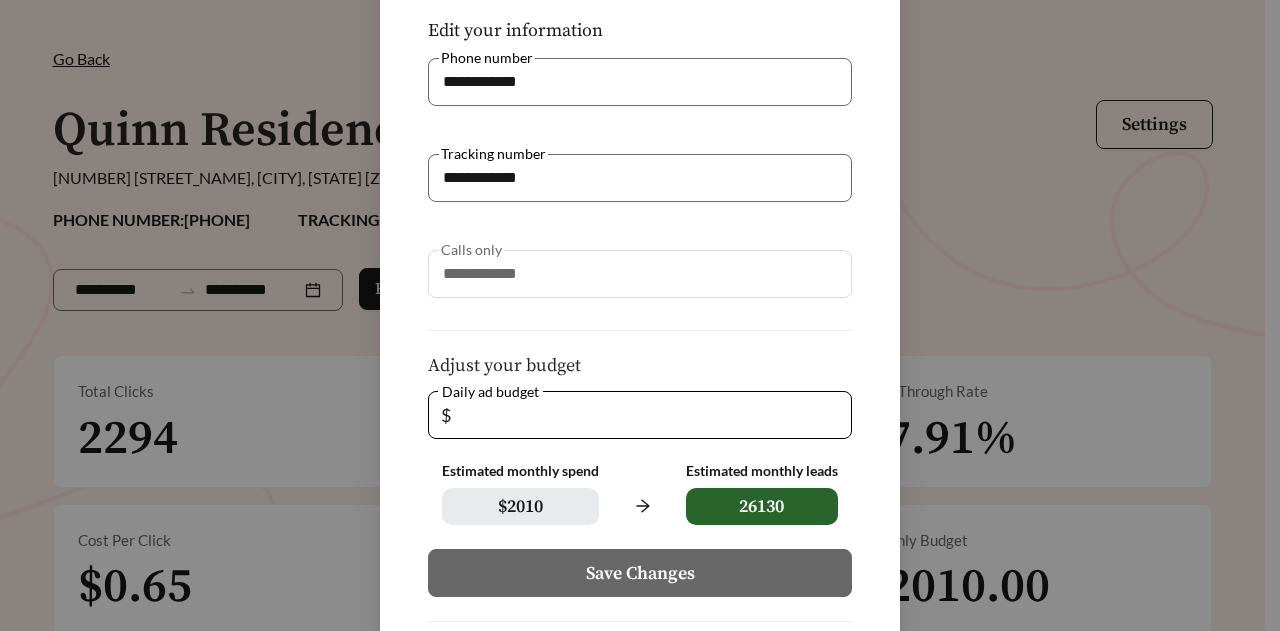 scroll, scrollTop: 228, scrollLeft: 0, axis: vertical 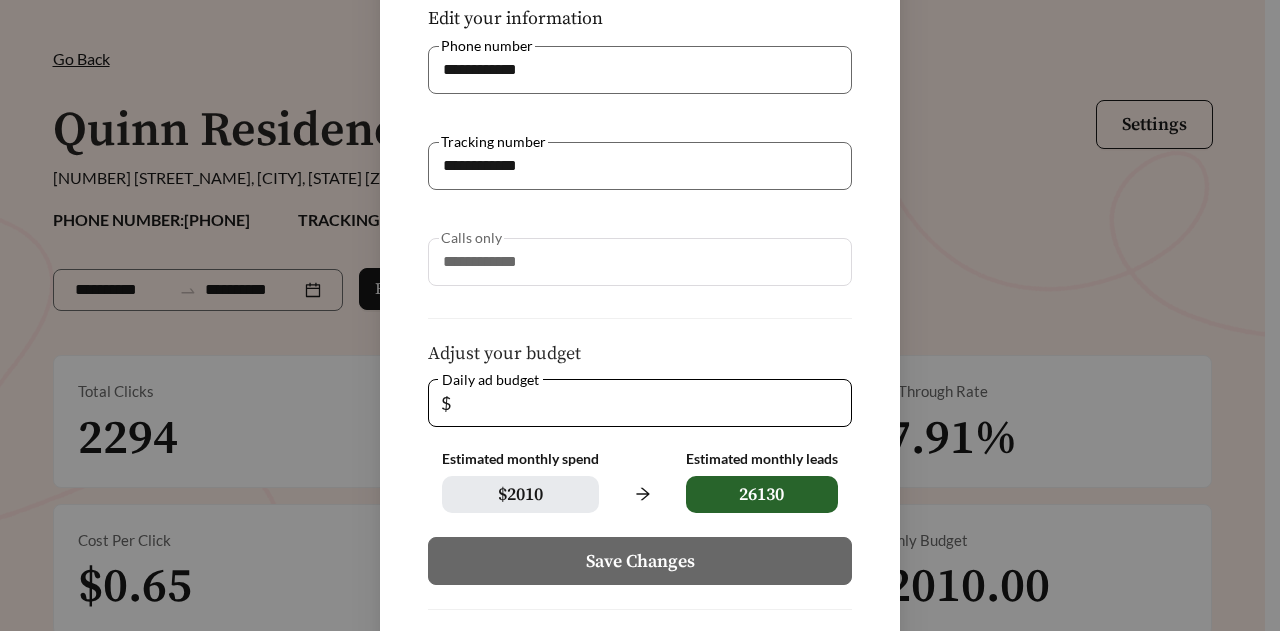 click on "$ 2010" at bounding box center (520, 494) 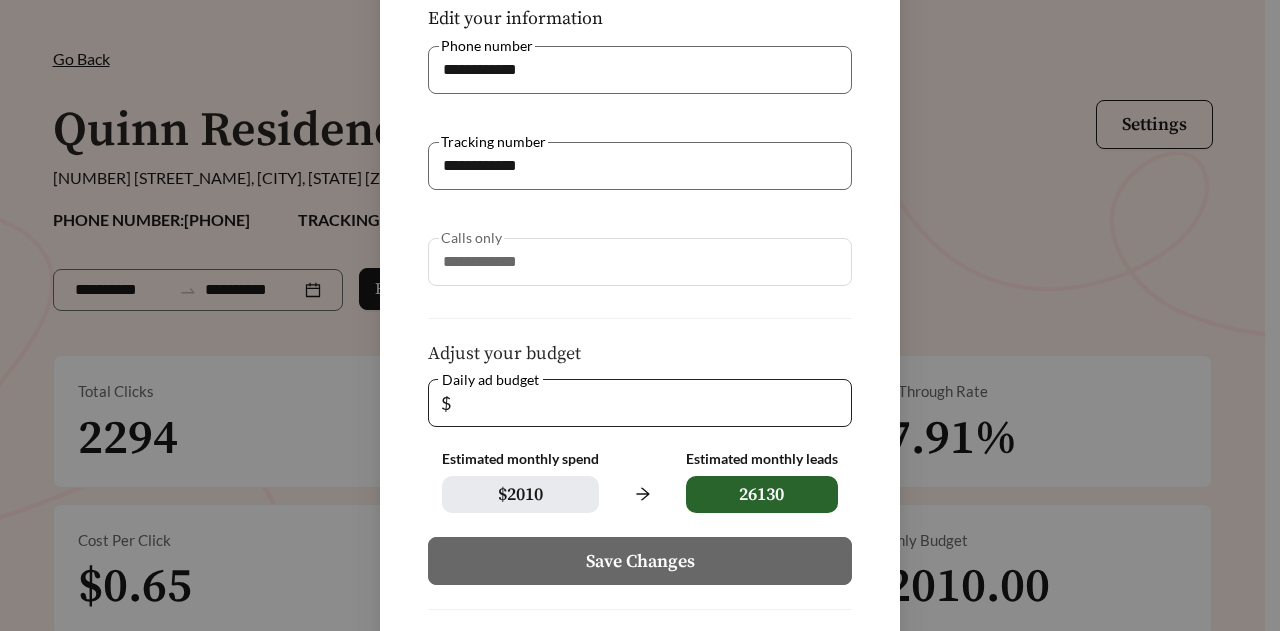 click on "**" at bounding box center [647, 403] 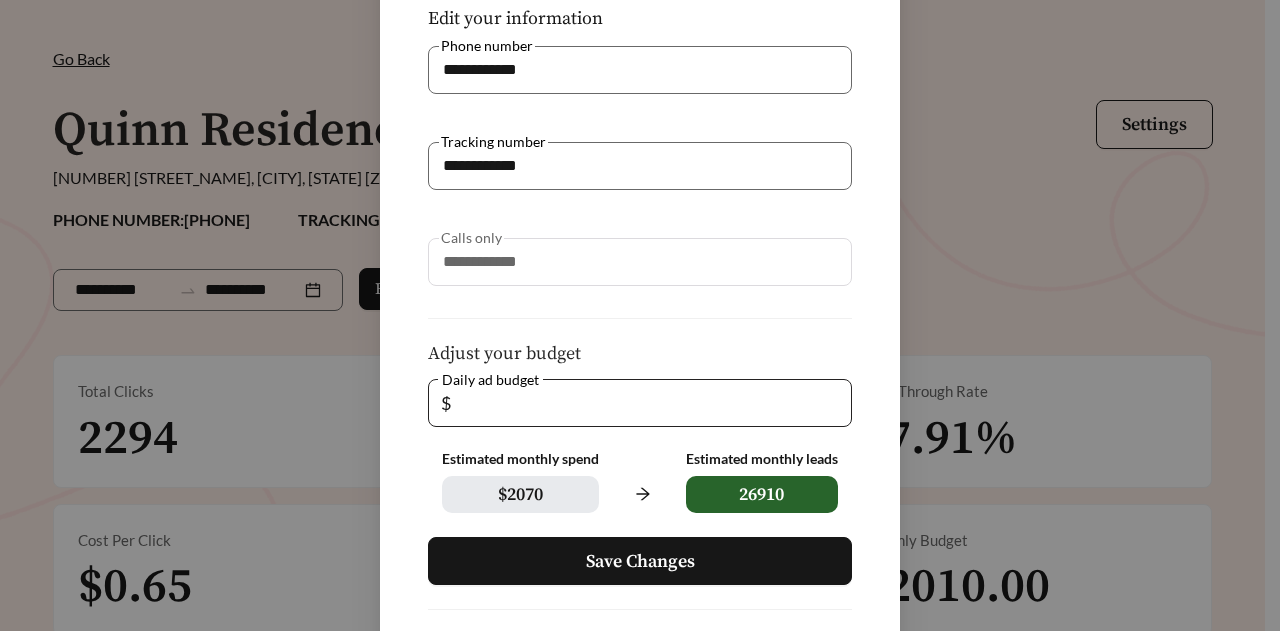 click on "**" at bounding box center (647, 403) 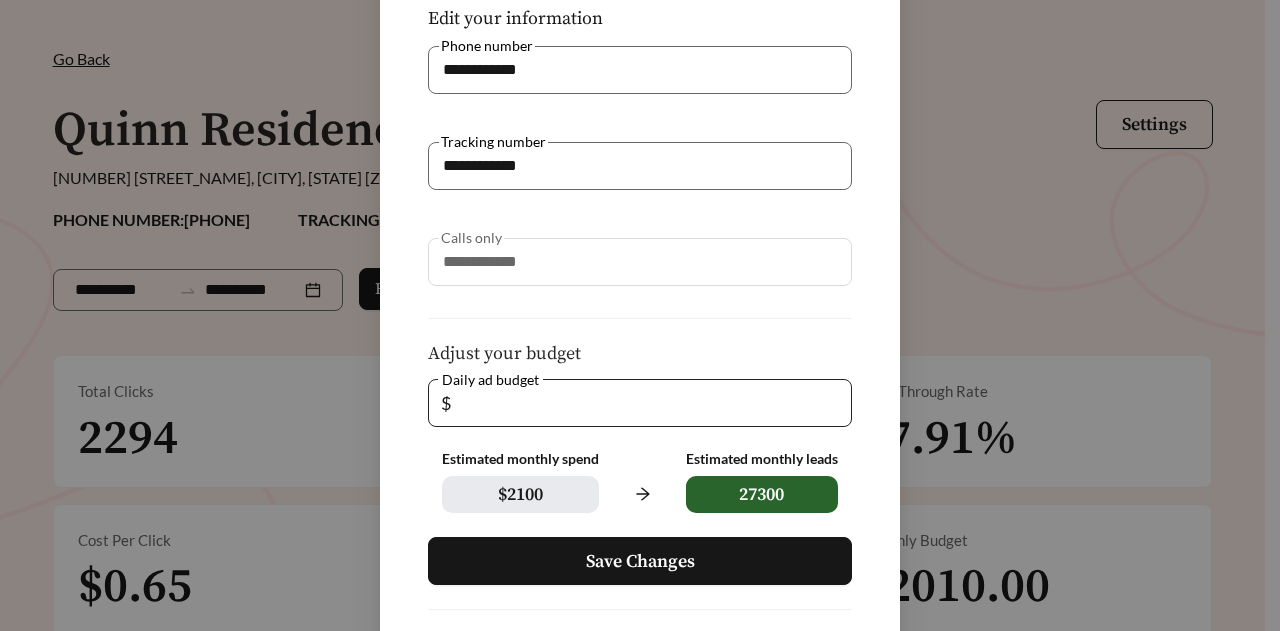 click on "**" at bounding box center [647, 403] 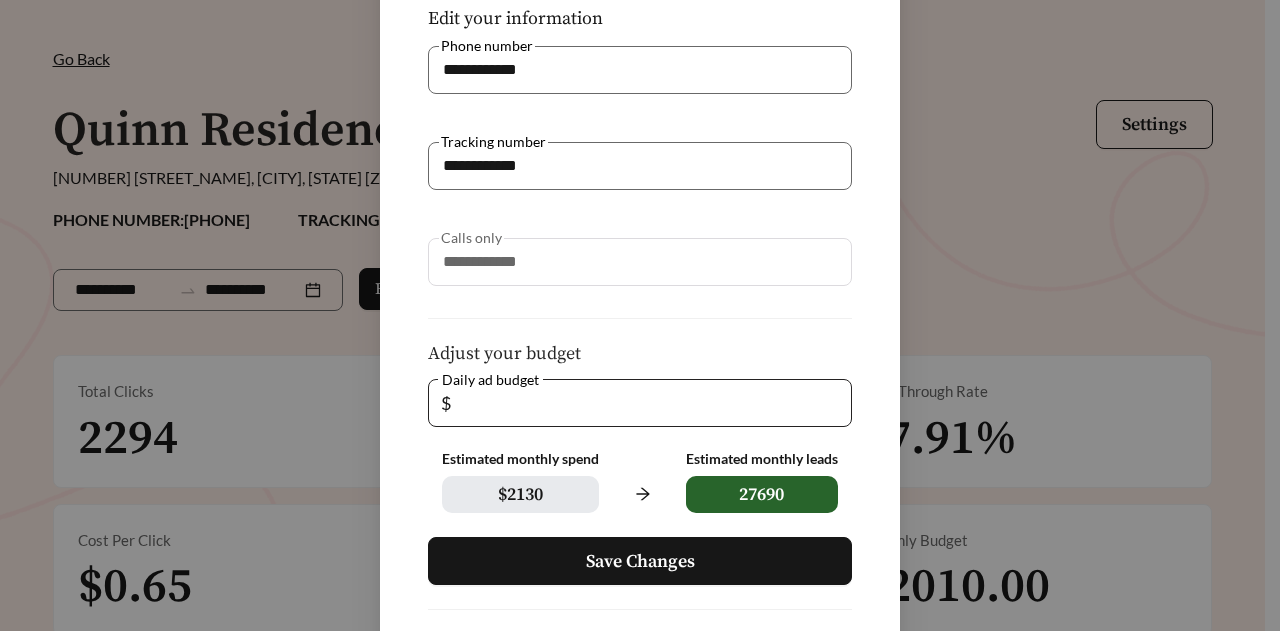 click on "**" at bounding box center [647, 403] 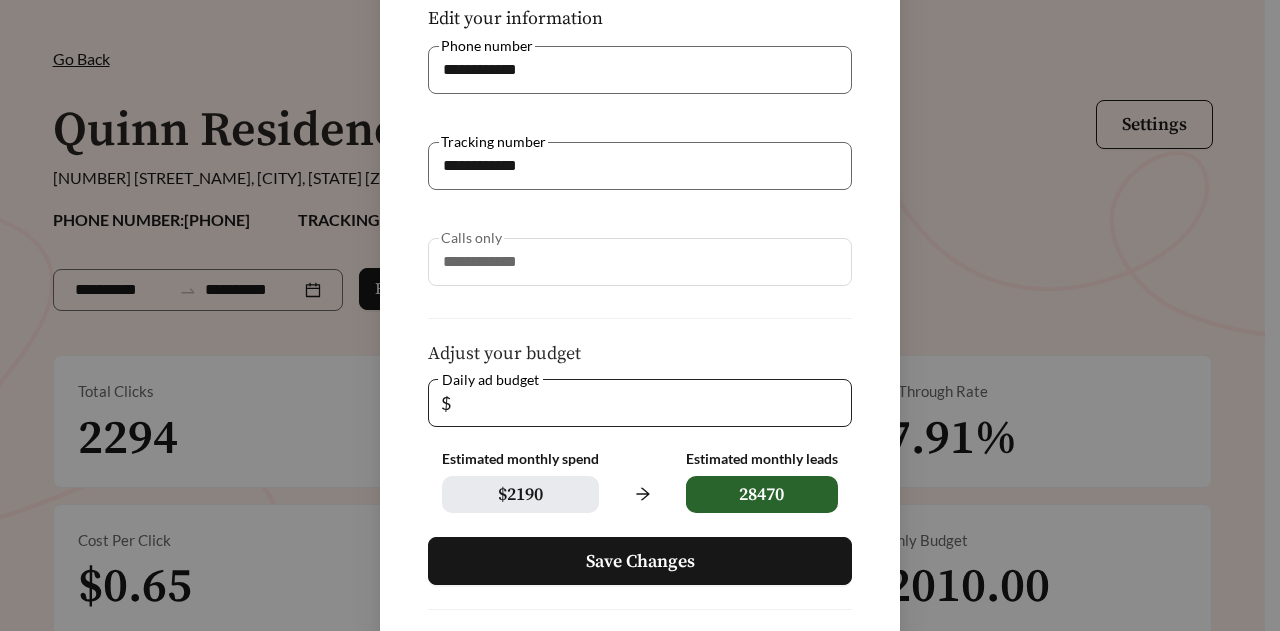 click on "**" at bounding box center (647, 403) 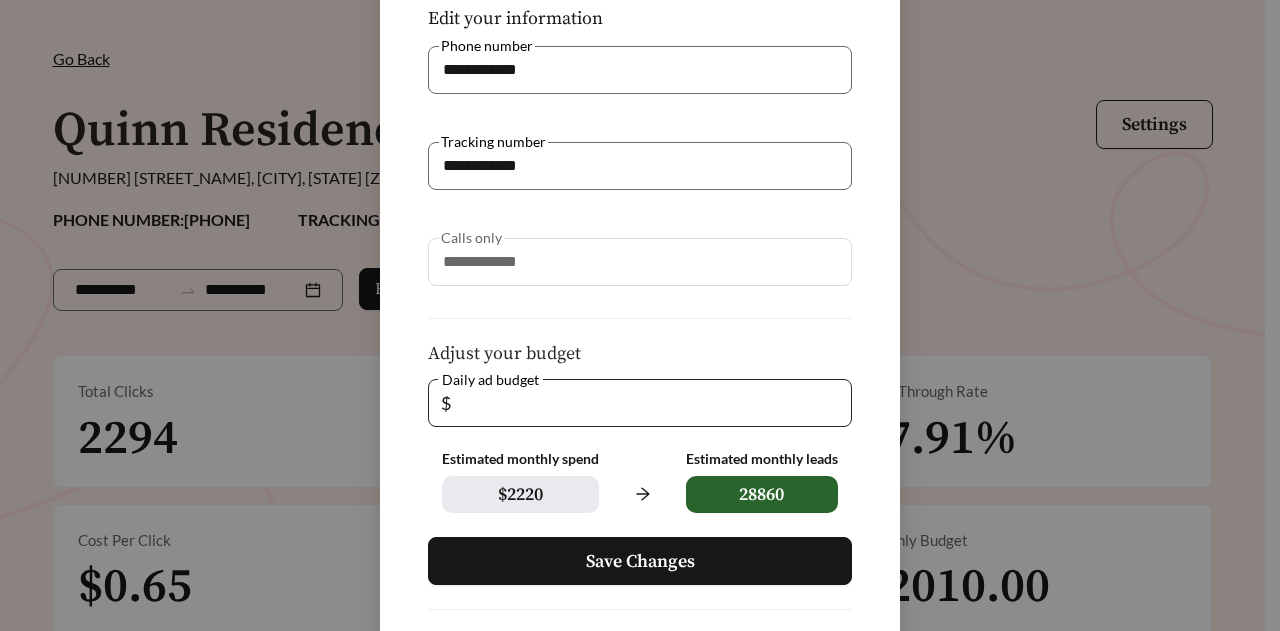 click on "**" at bounding box center (647, 403) 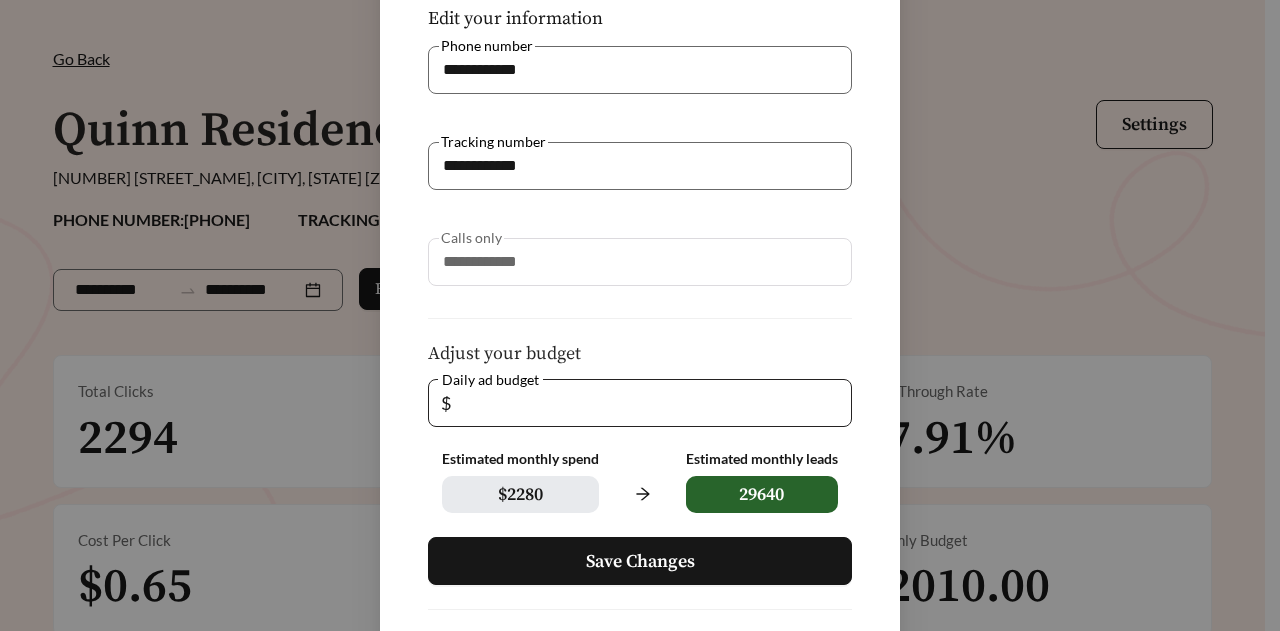 click on "**" at bounding box center [647, 403] 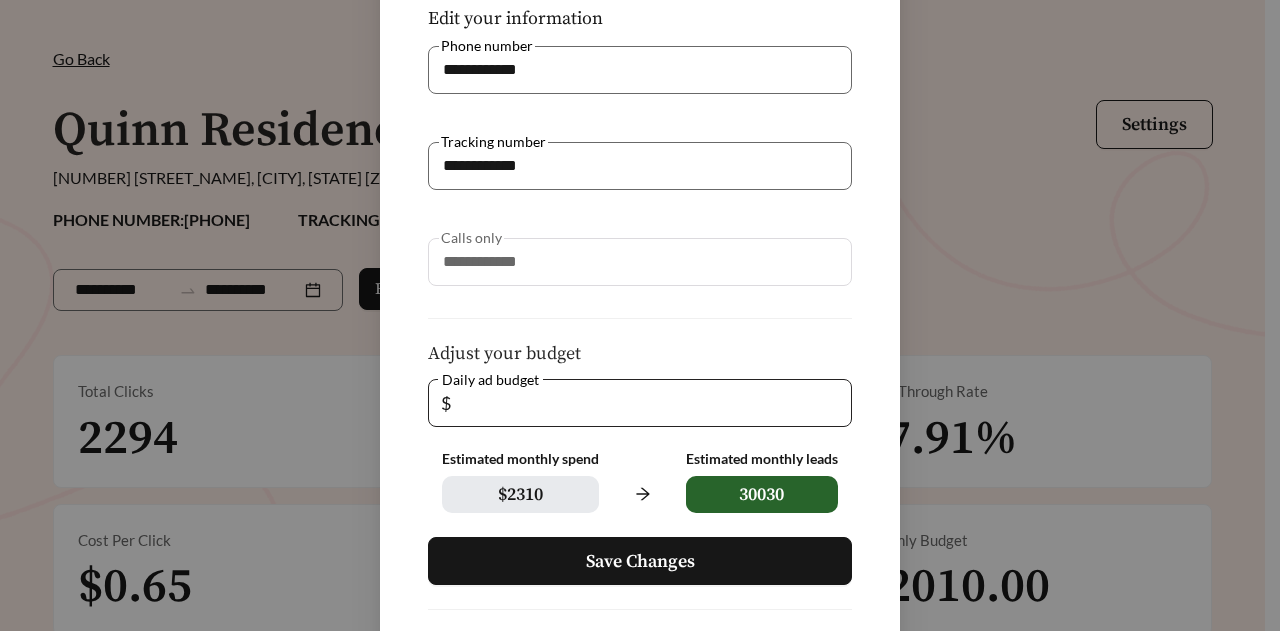 click on "**" at bounding box center (647, 403) 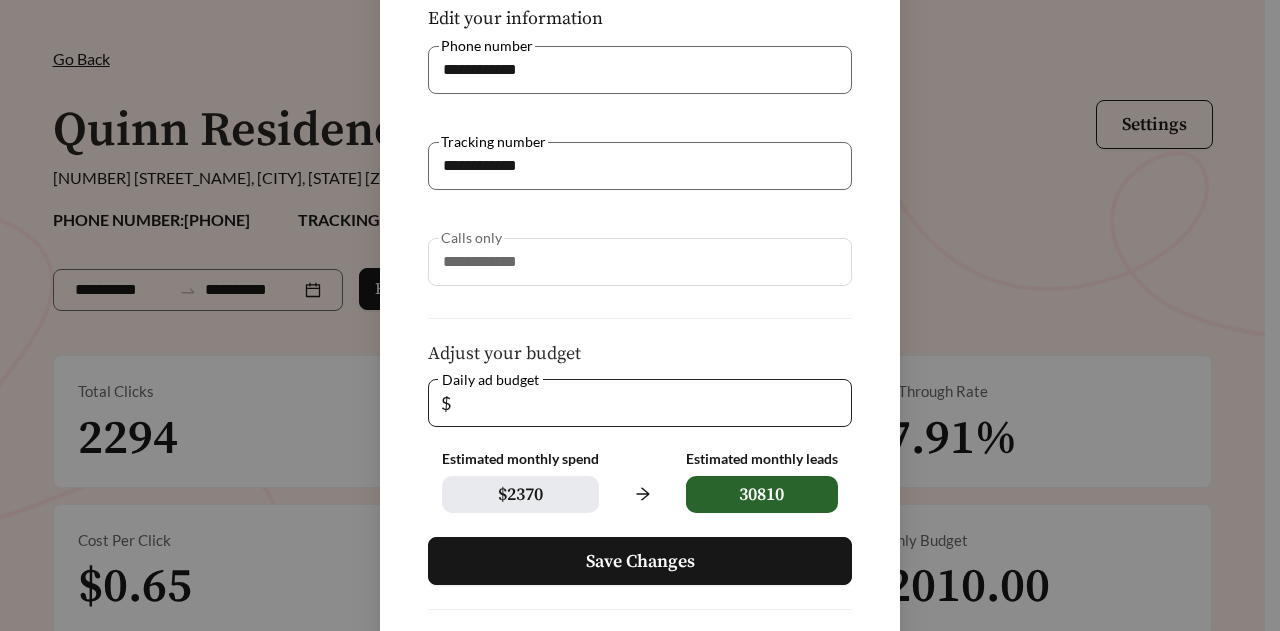 click on "**" at bounding box center [647, 403] 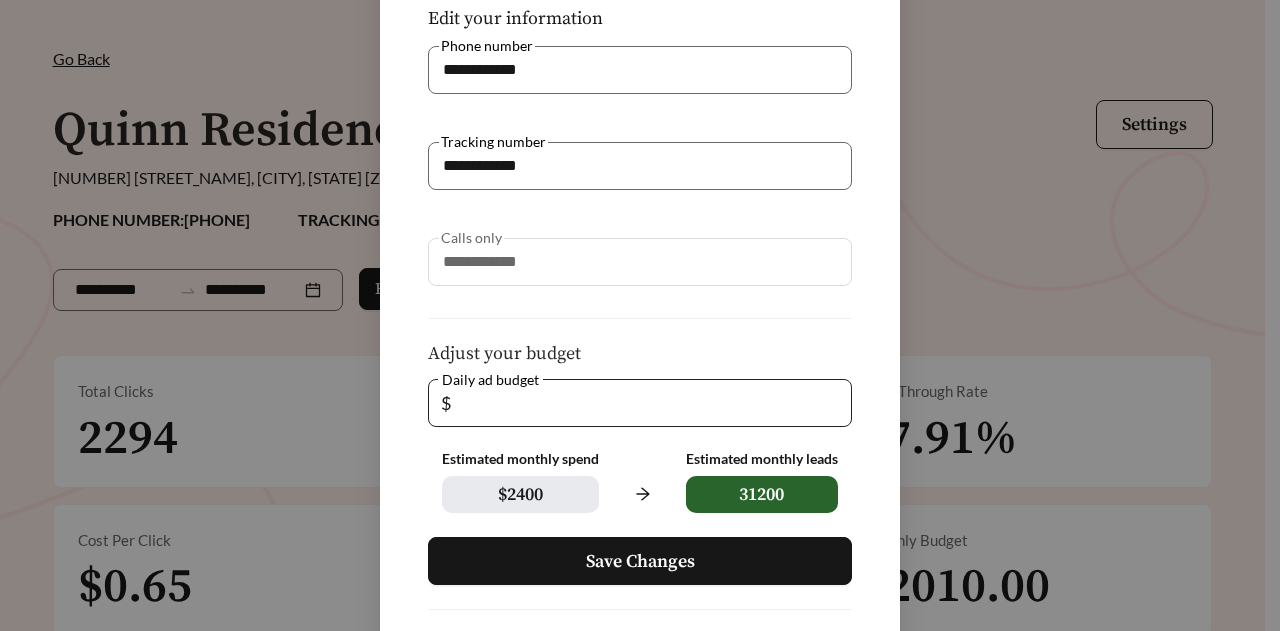 click on "**" at bounding box center [647, 403] 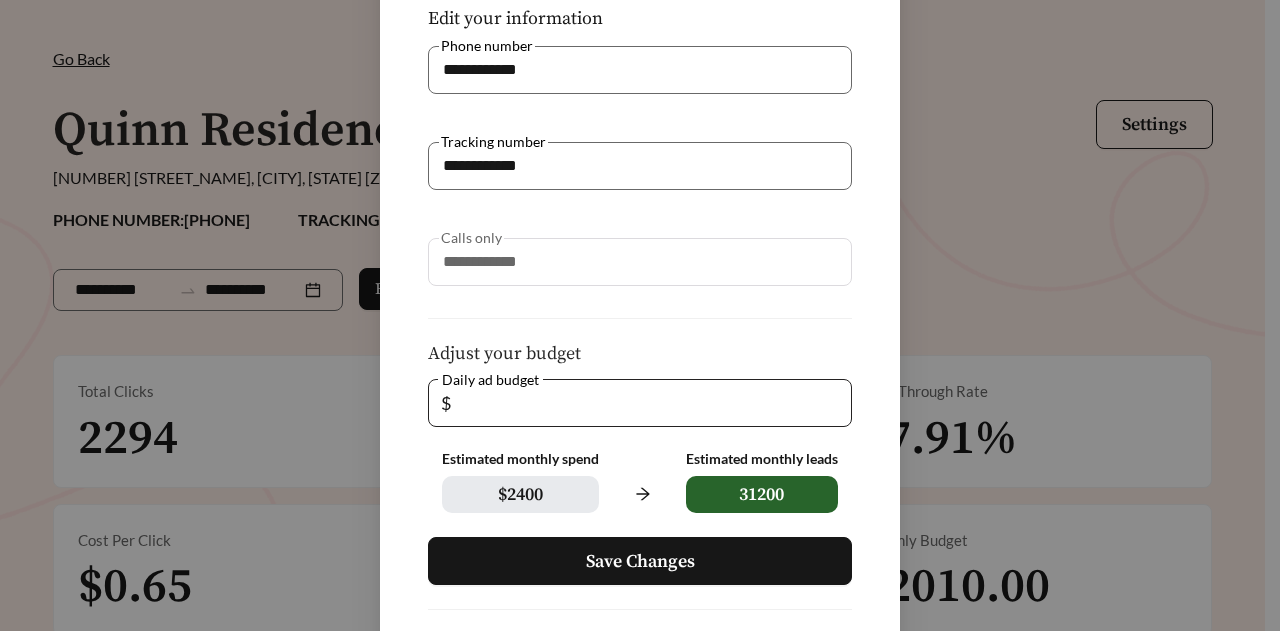 click on "**" at bounding box center [647, 403] 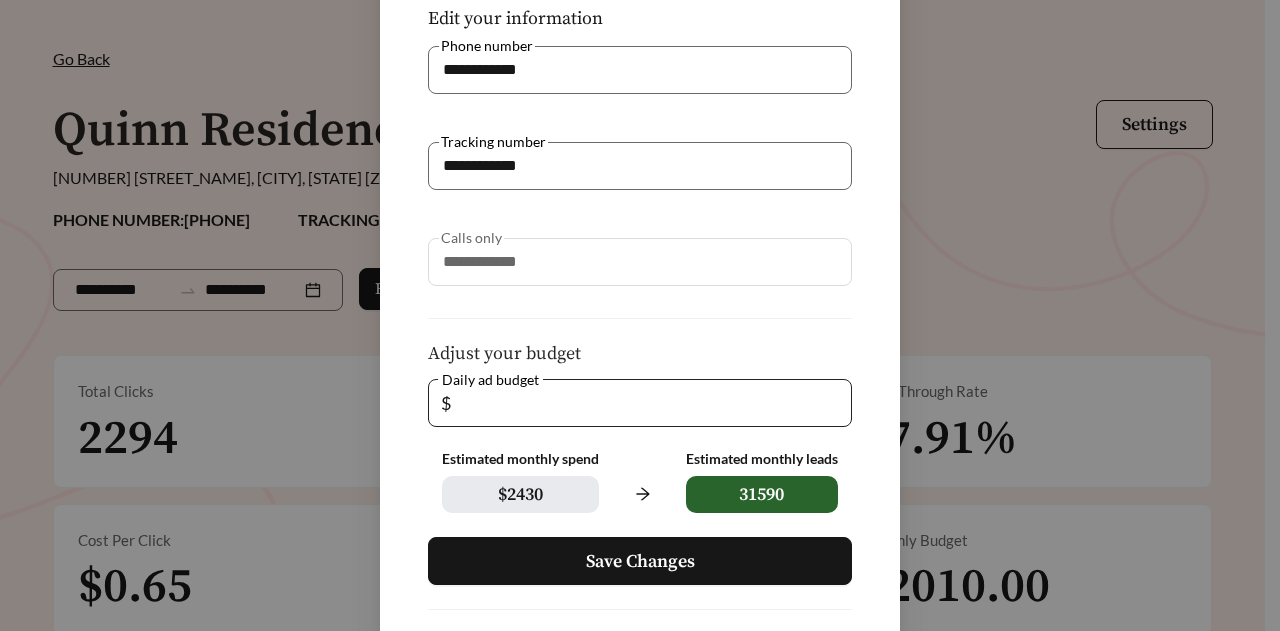 click on "**" at bounding box center [647, 403] 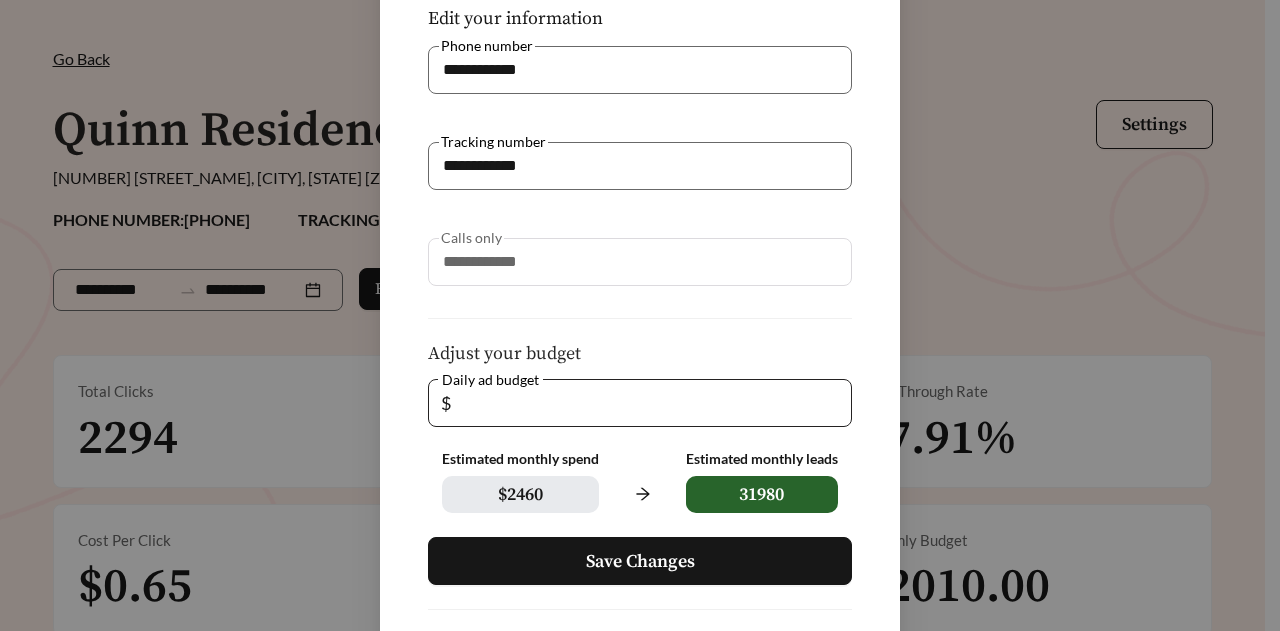 click on "**" at bounding box center (647, 403) 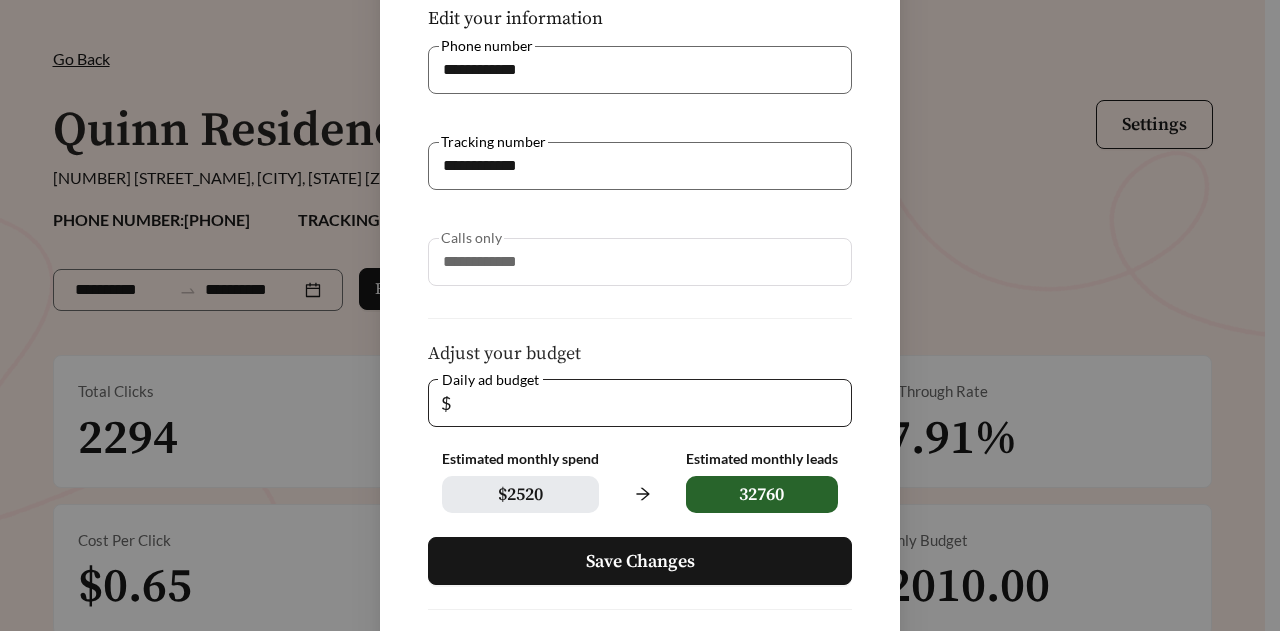 click on "**" at bounding box center (647, 403) 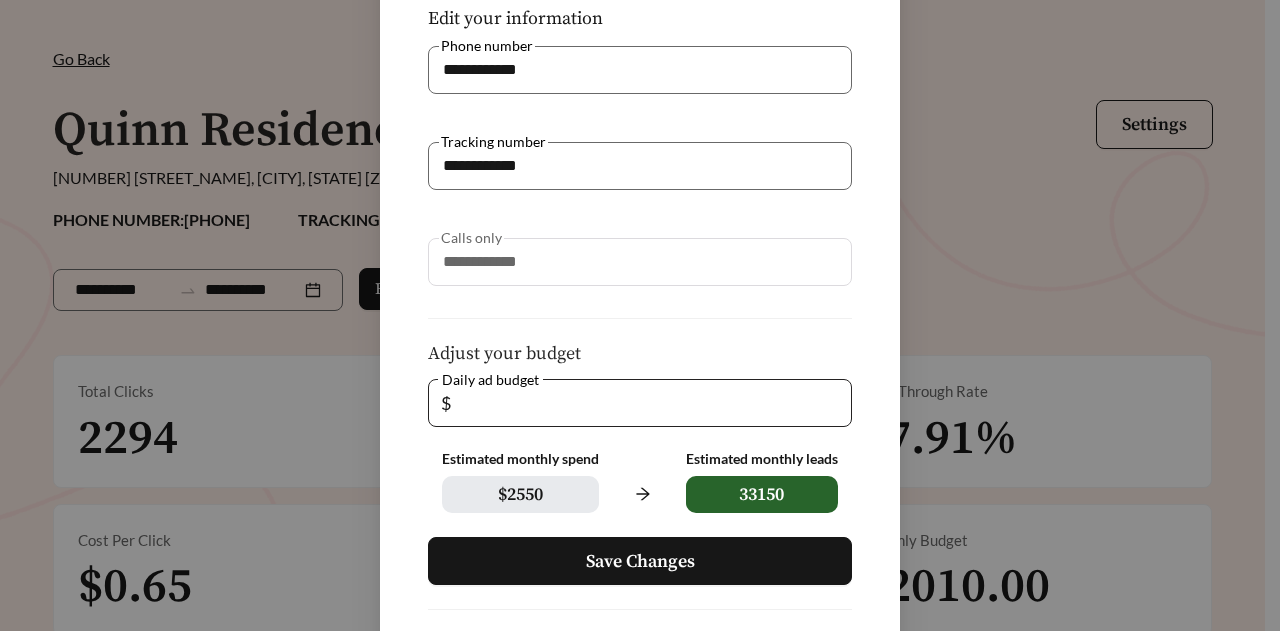click on "**" at bounding box center [647, 403] 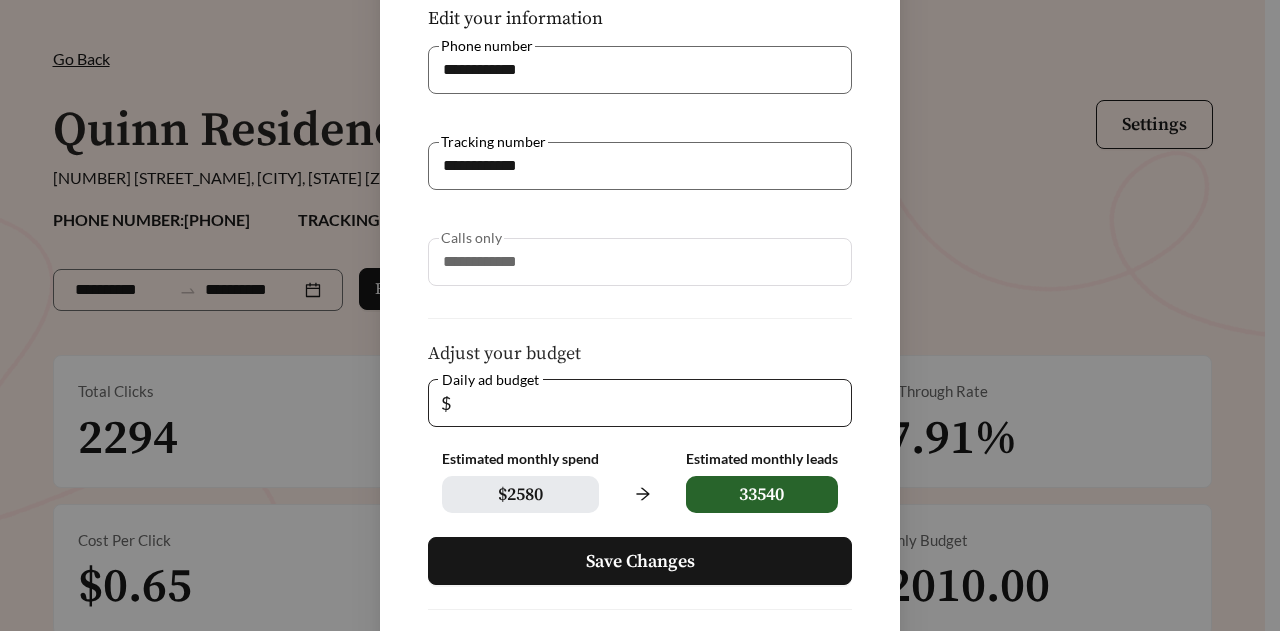 click on "**" at bounding box center (647, 403) 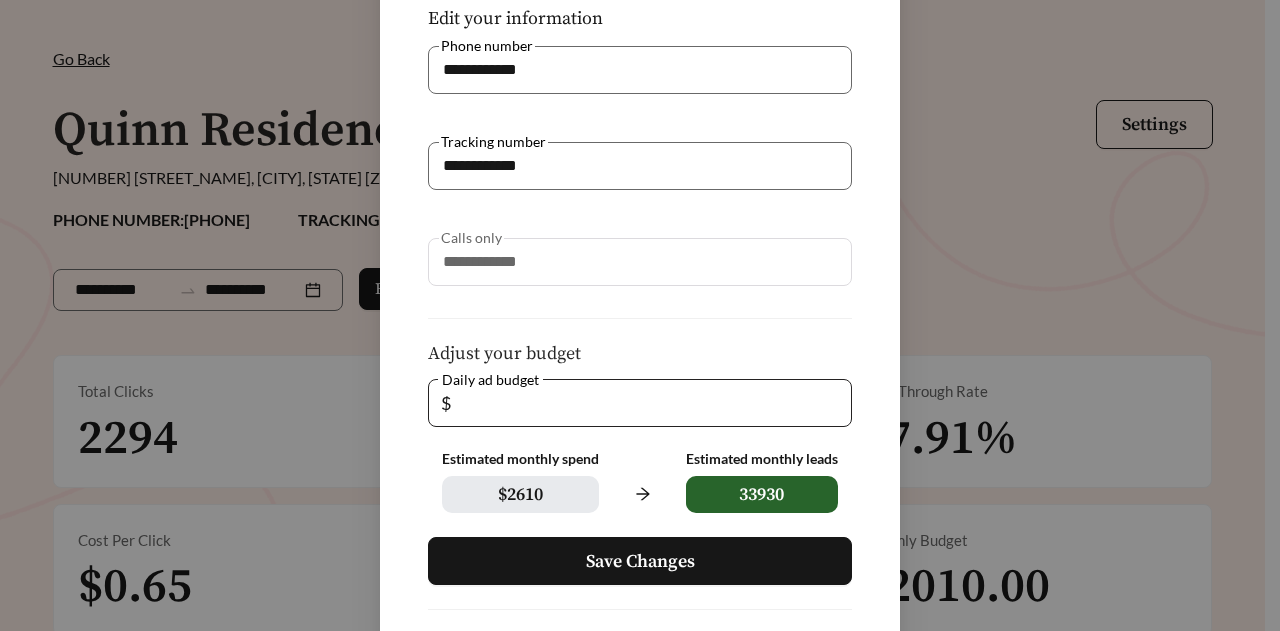 click on "**" at bounding box center [647, 403] 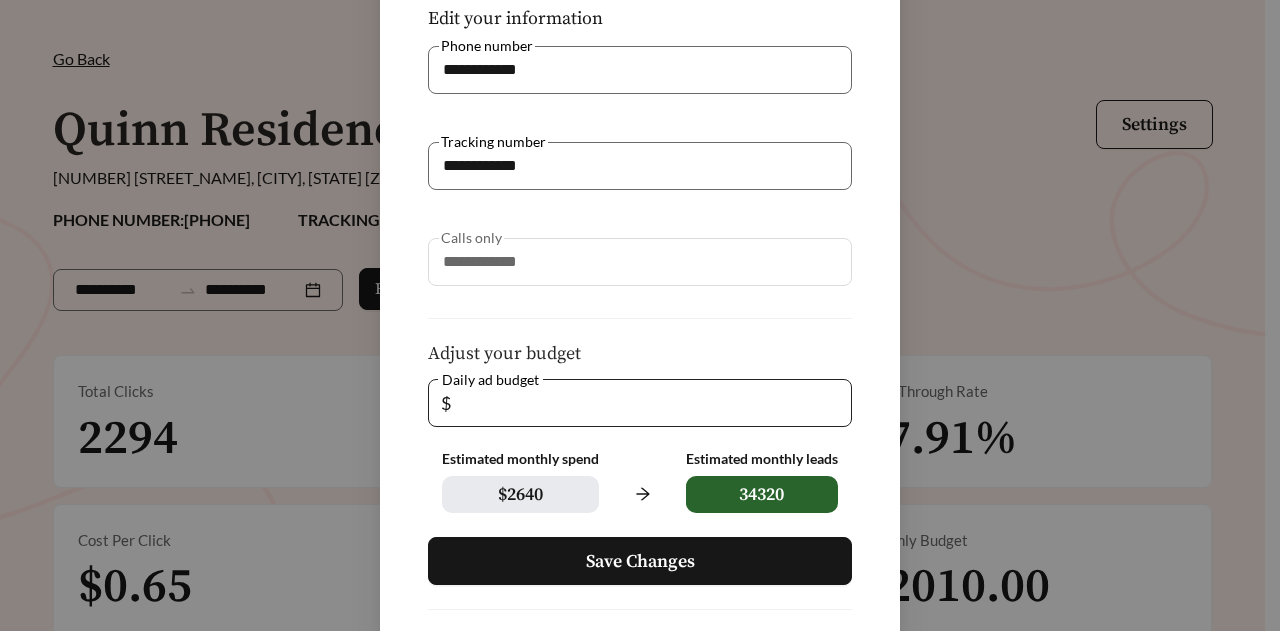 click on "**" at bounding box center [647, 403] 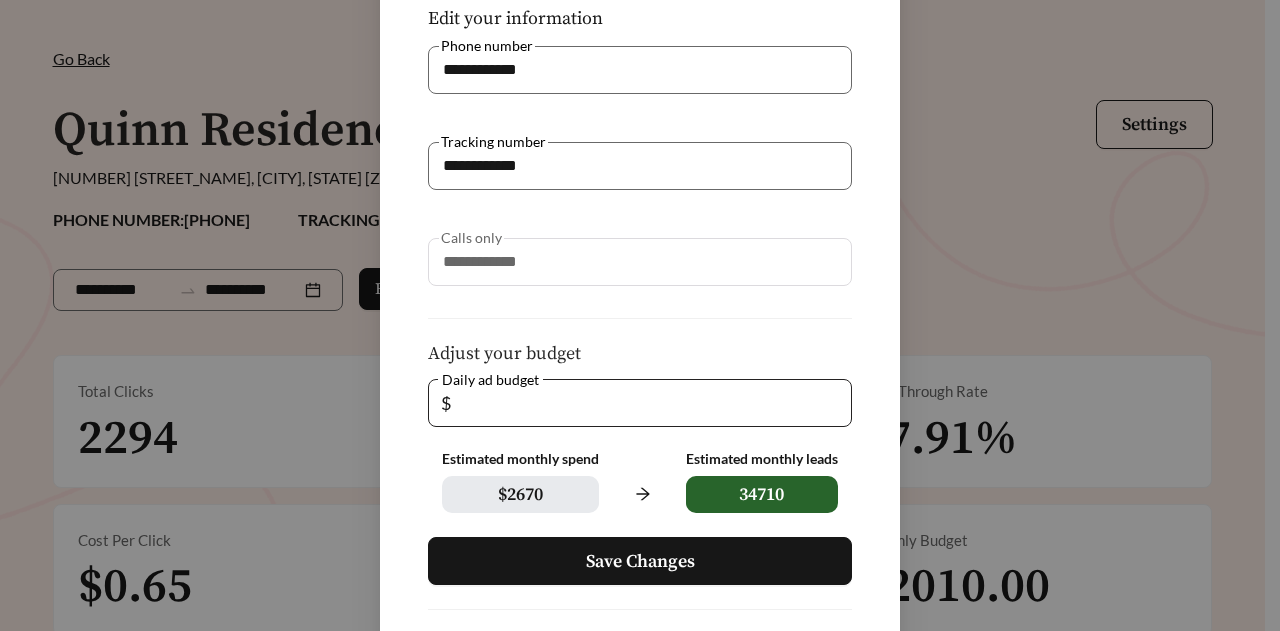 click on "**" at bounding box center (647, 403) 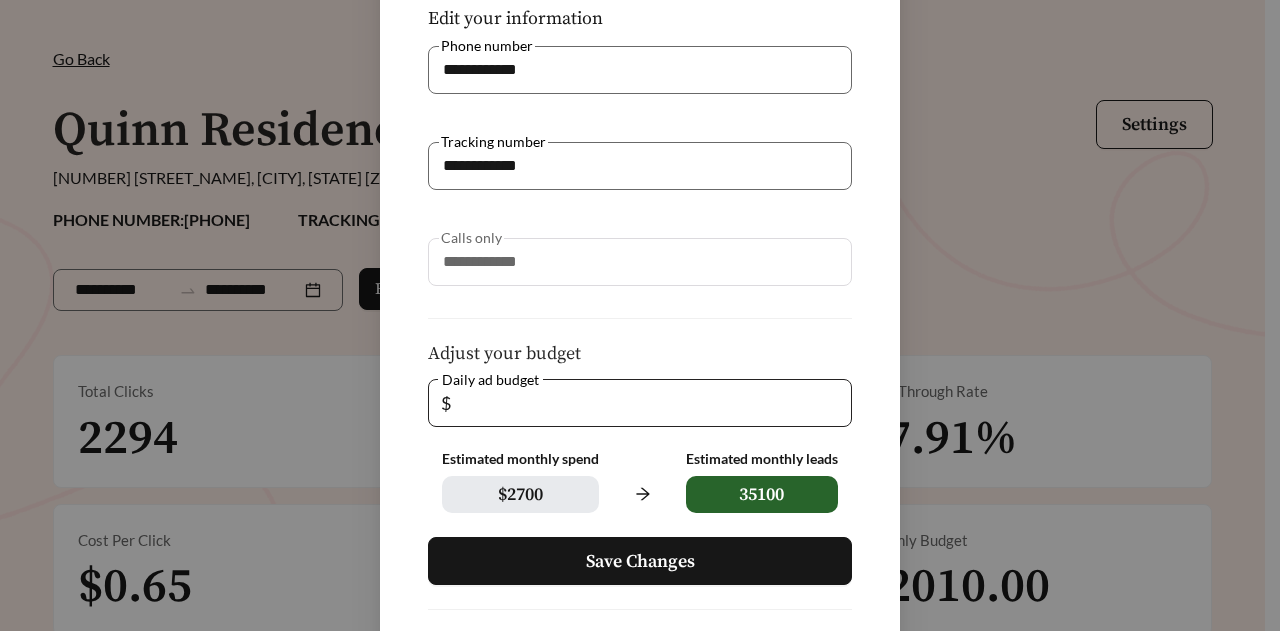 click on "**" at bounding box center (647, 403) 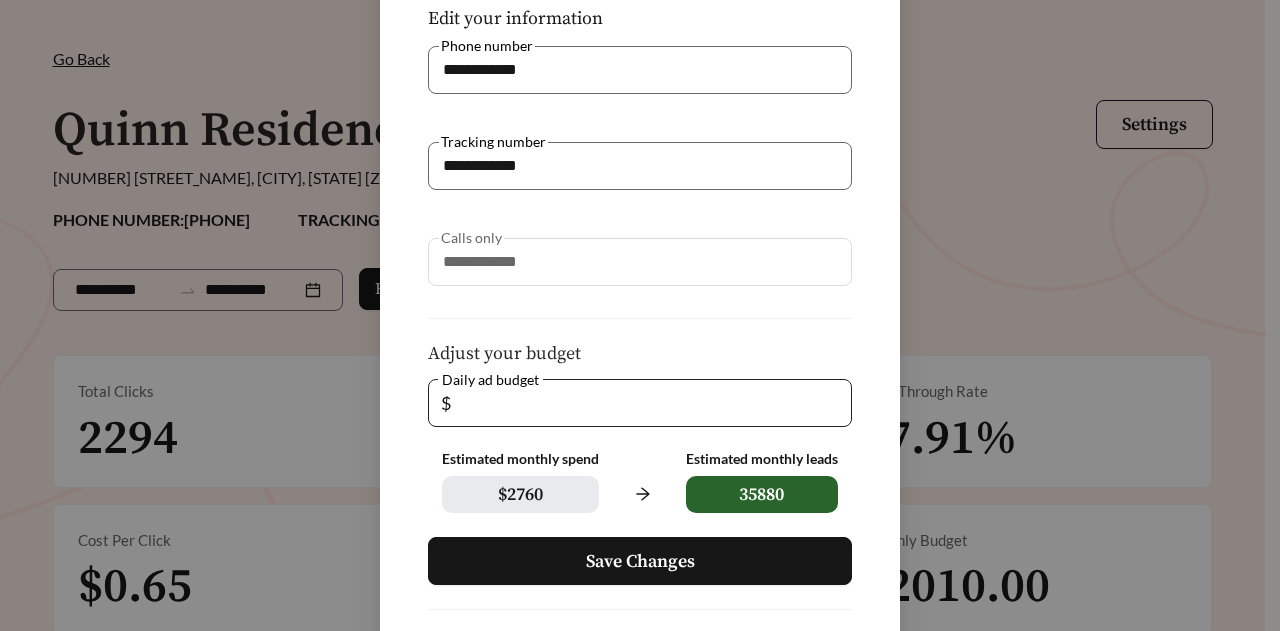 click on "**" at bounding box center [647, 403] 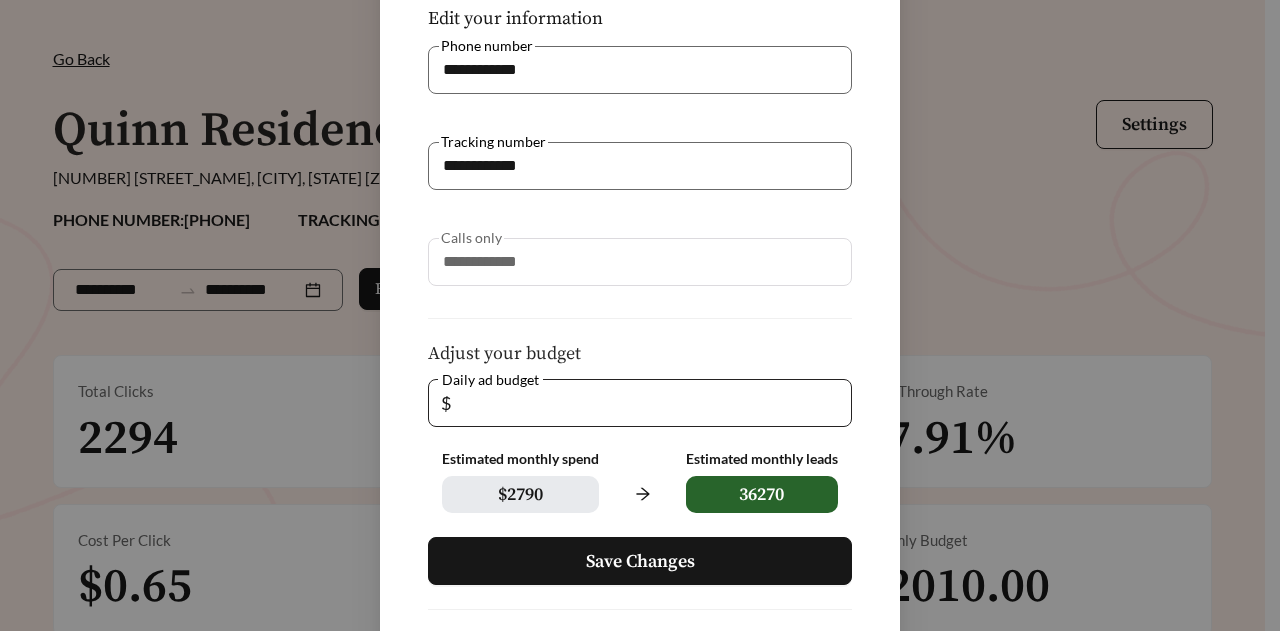click on "**" at bounding box center (647, 403) 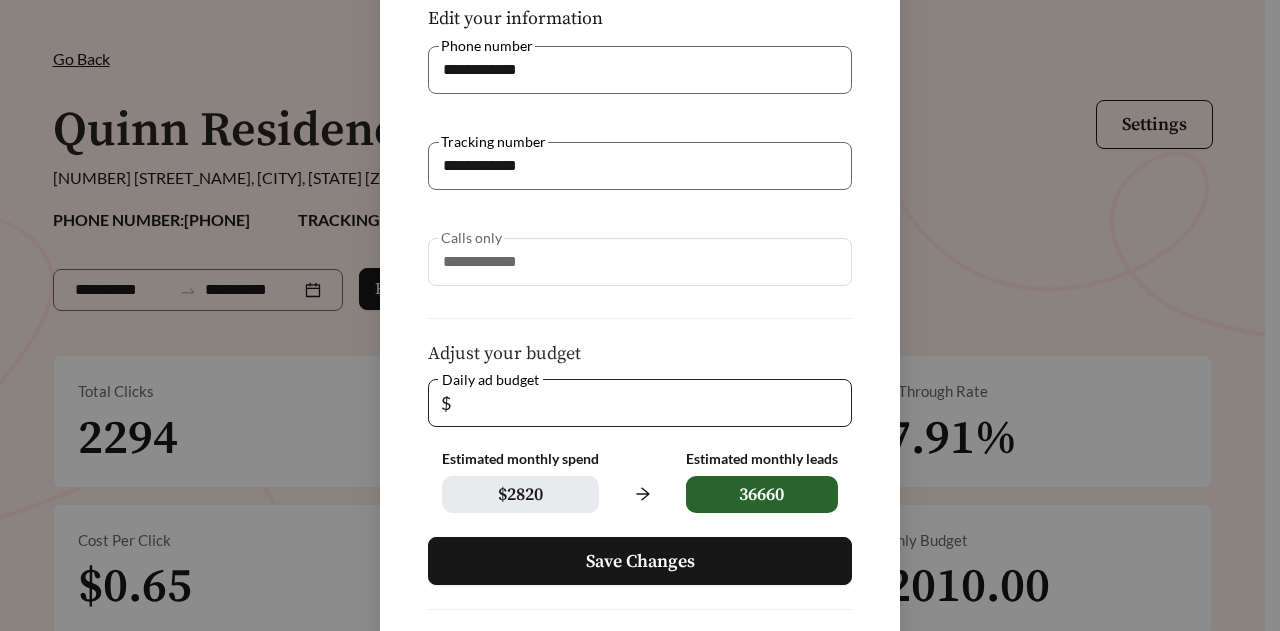 click on "**" at bounding box center (647, 403) 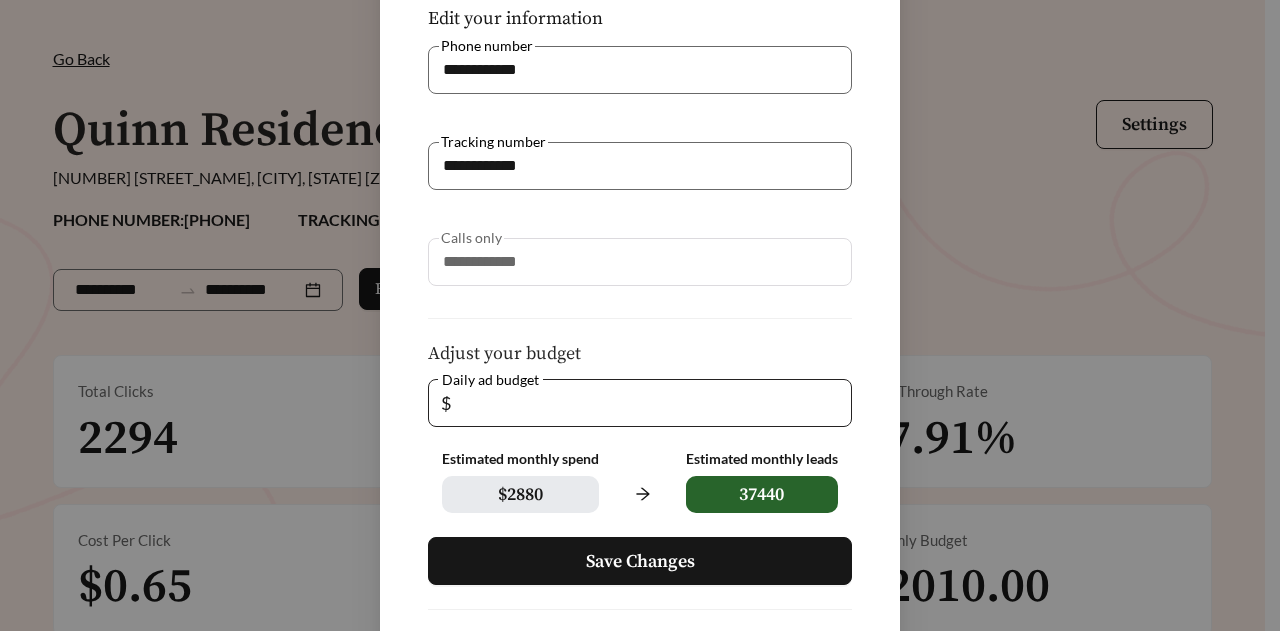 click on "**" at bounding box center [647, 403] 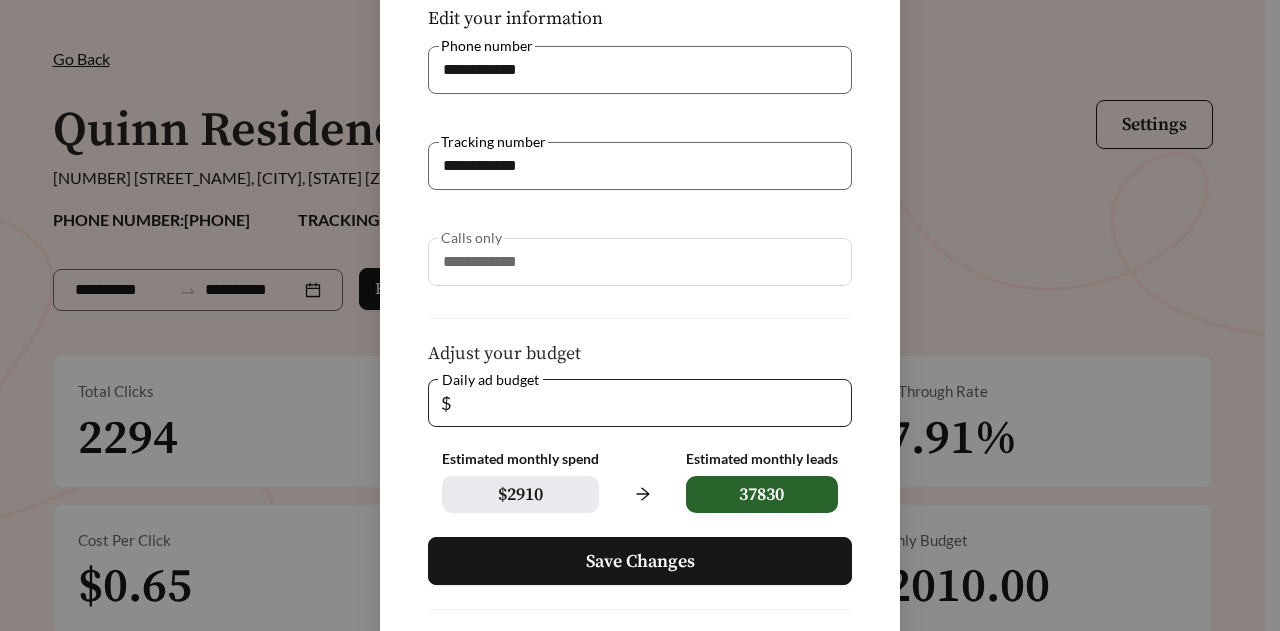 click on "**" at bounding box center (647, 403) 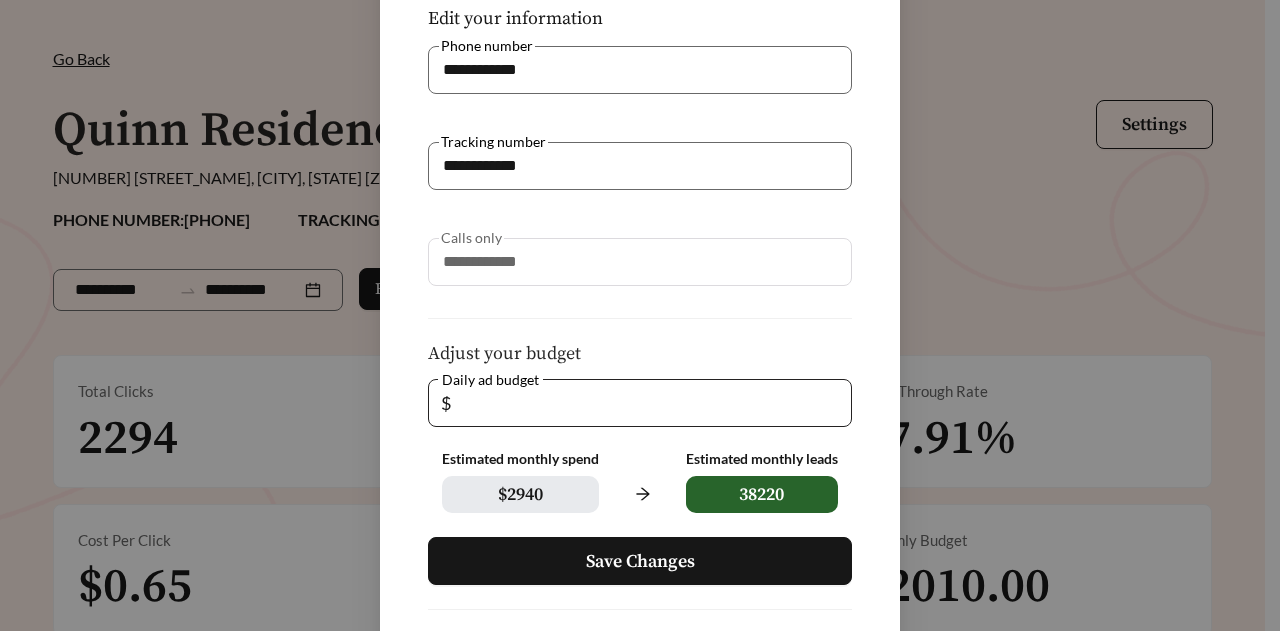 click on "**" at bounding box center [647, 403] 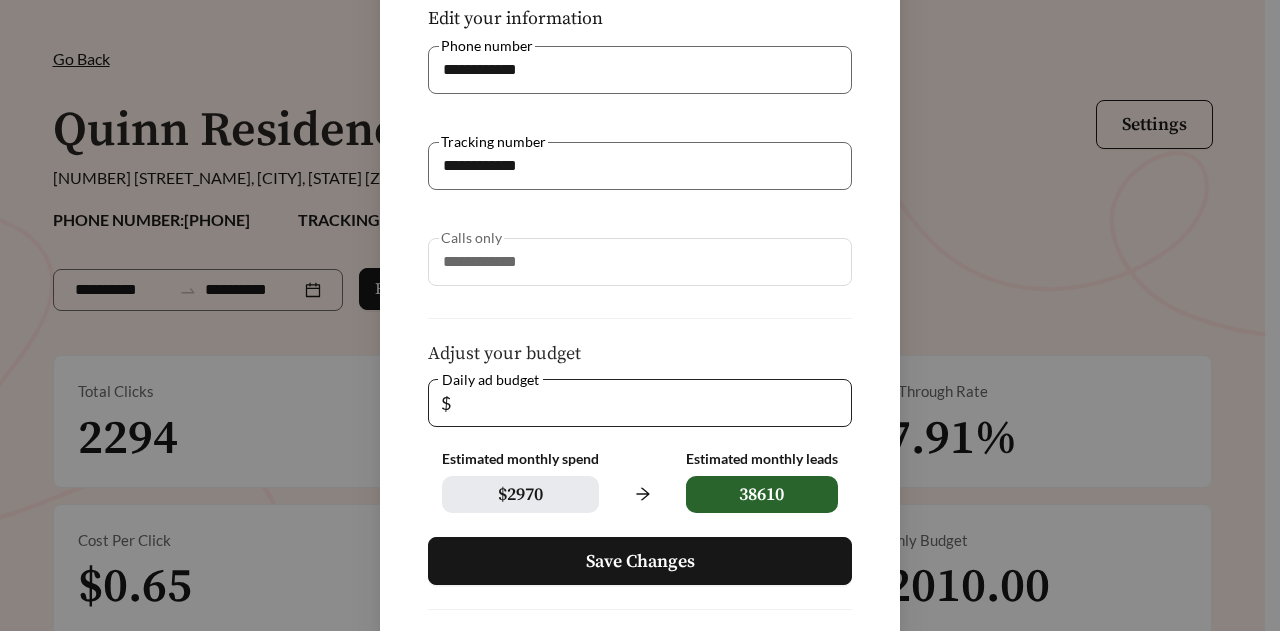click on "***" at bounding box center [647, 403] 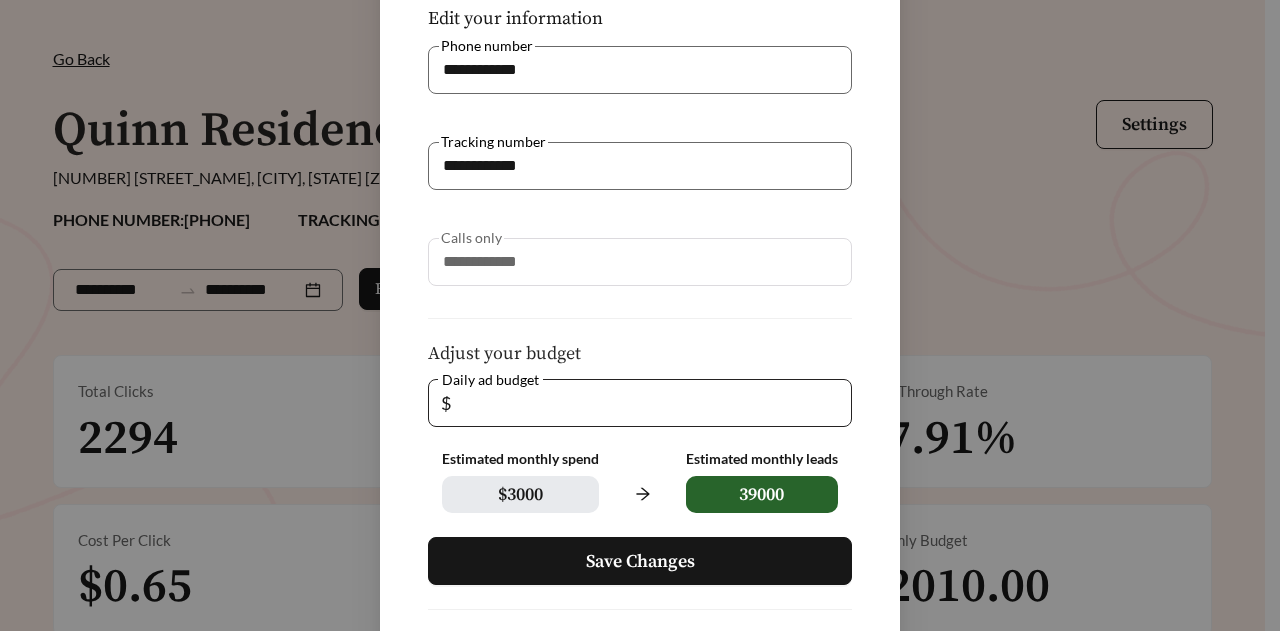 click on "***" at bounding box center [647, 403] 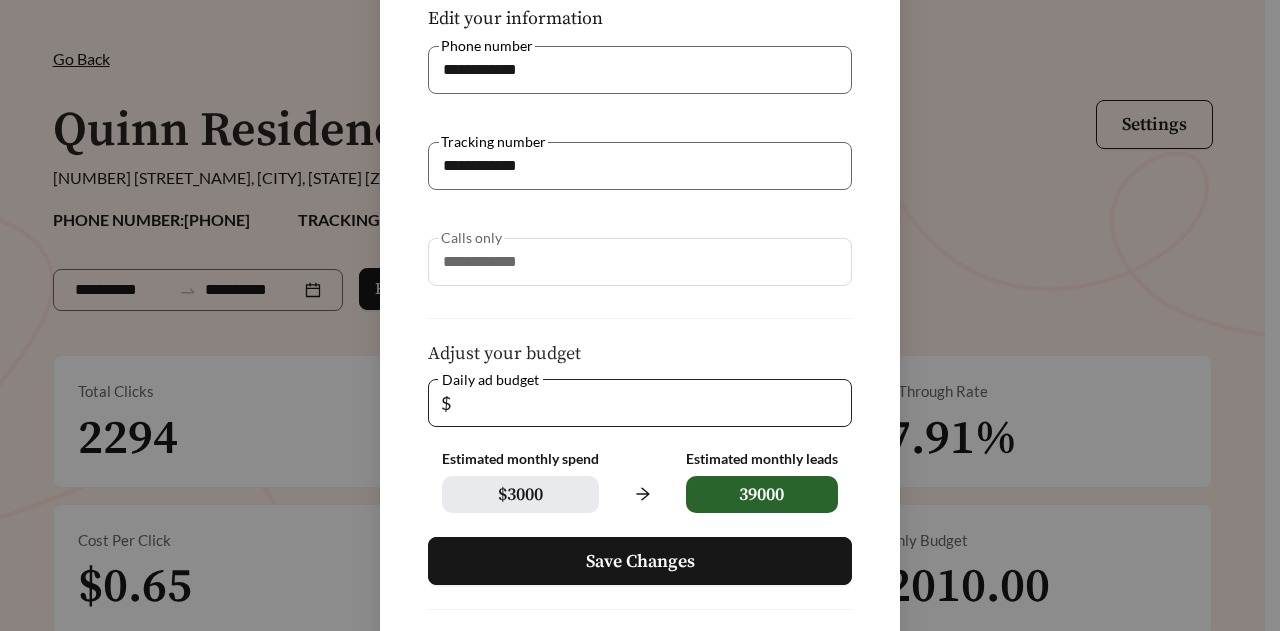 type on "***" 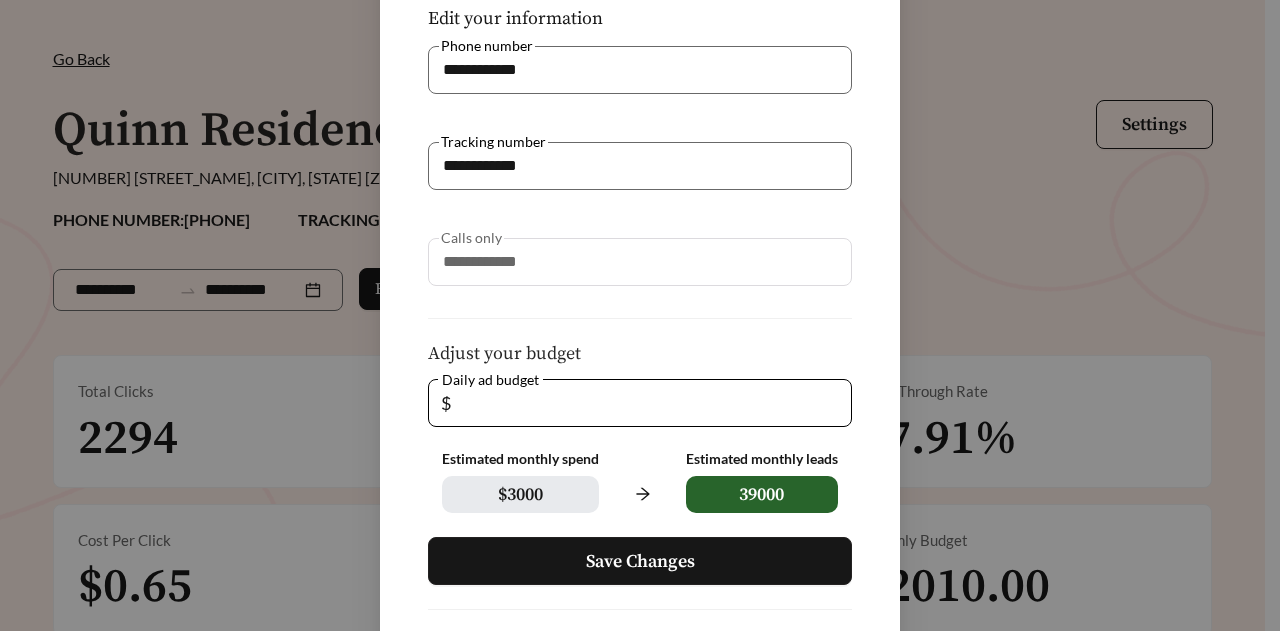 click on "Save Changes" at bounding box center [640, 561] 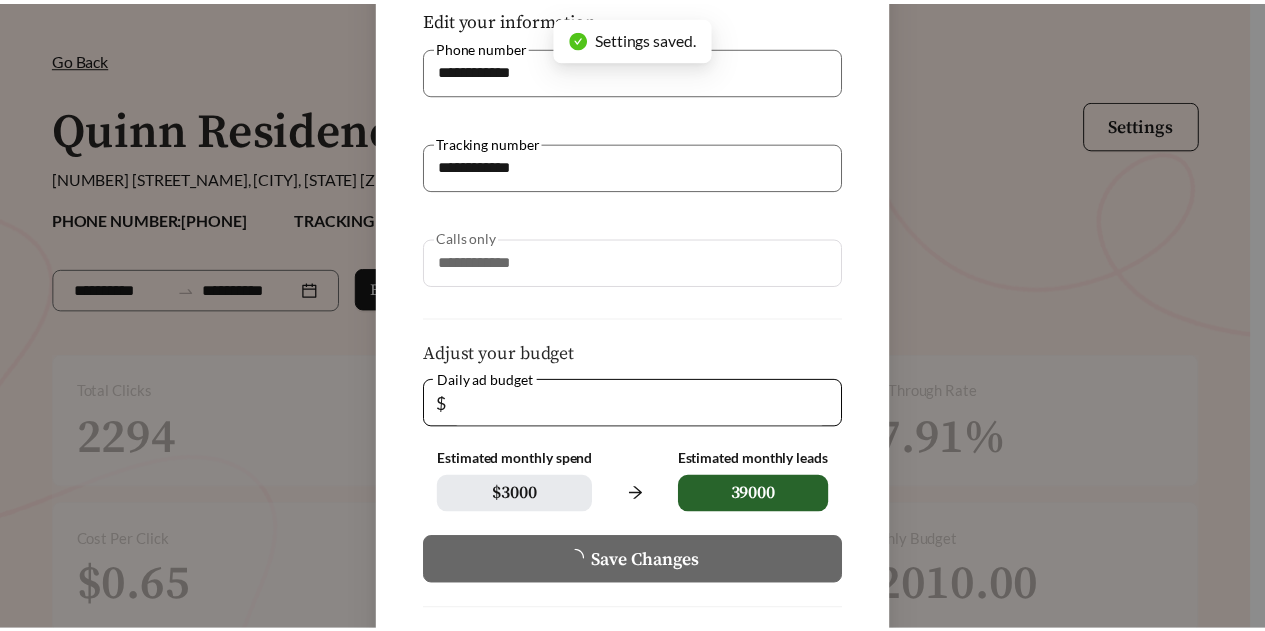 scroll, scrollTop: 19, scrollLeft: 0, axis: vertical 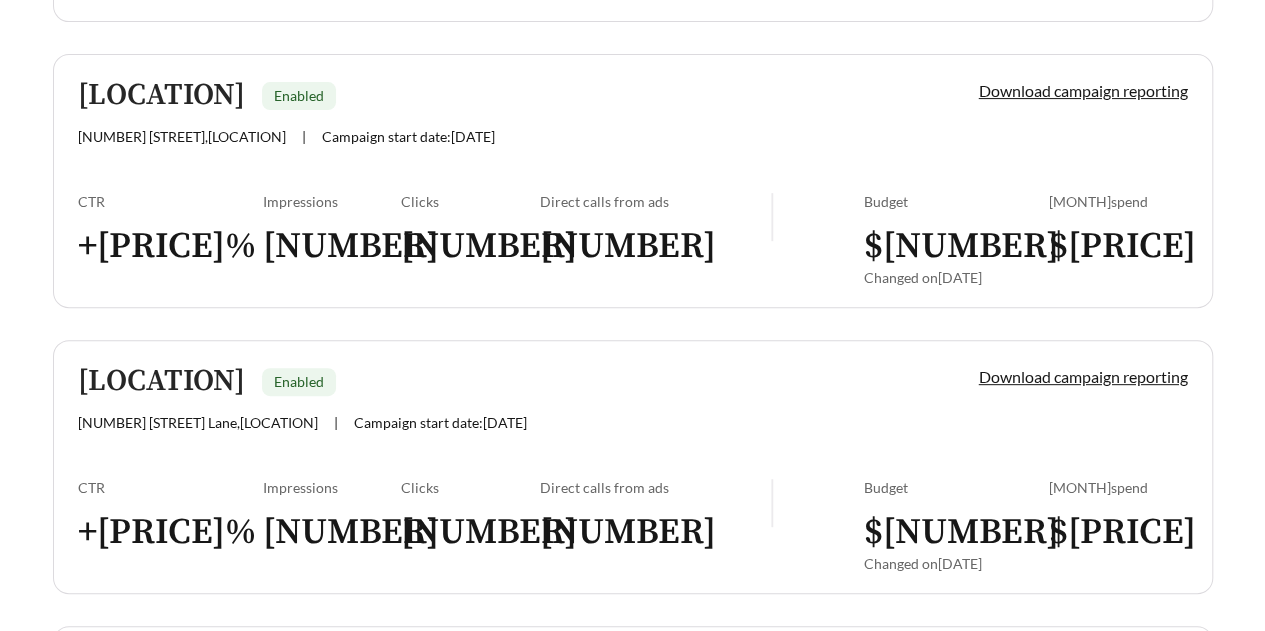 click on "419 Thomas Alley ,  Moore  |  Campaign start date:  2024-05-31" at bounding box center [494, 136] 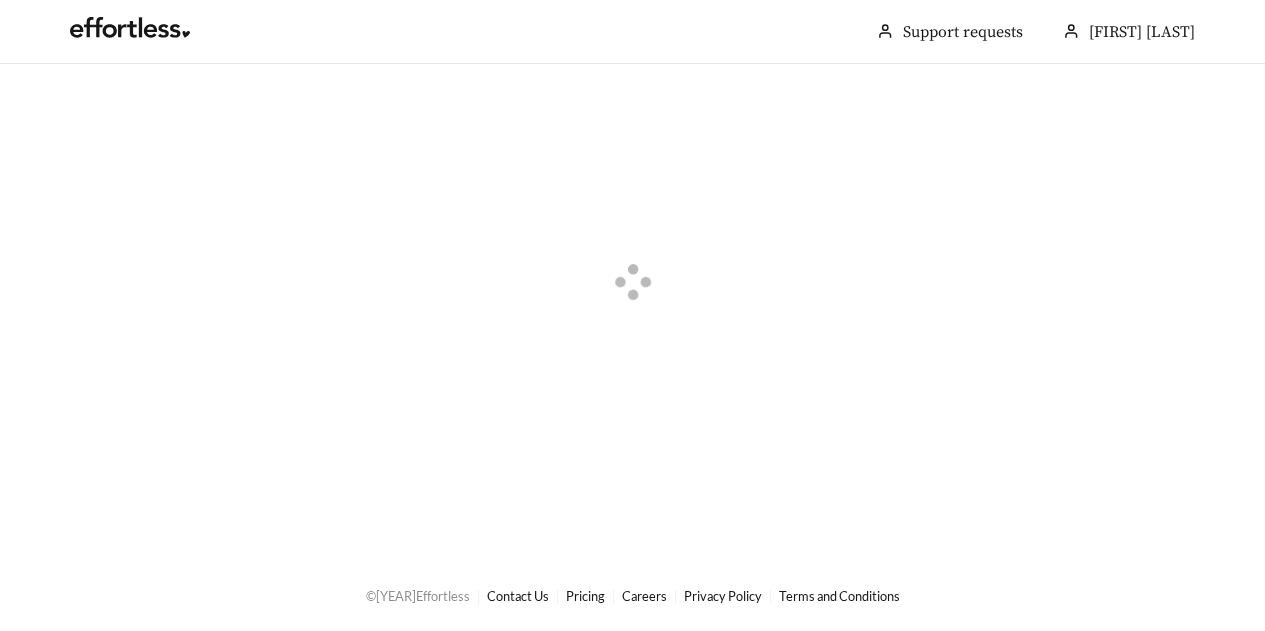scroll, scrollTop: 0, scrollLeft: 0, axis: both 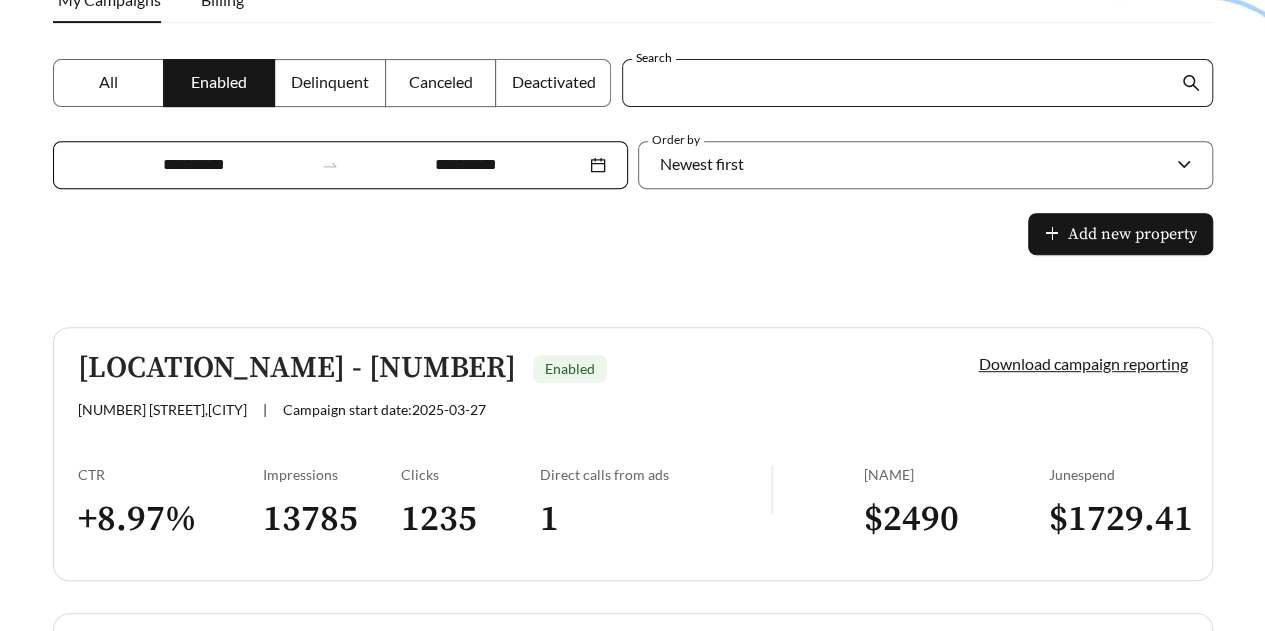 click on "Search" at bounding box center [906, 83] 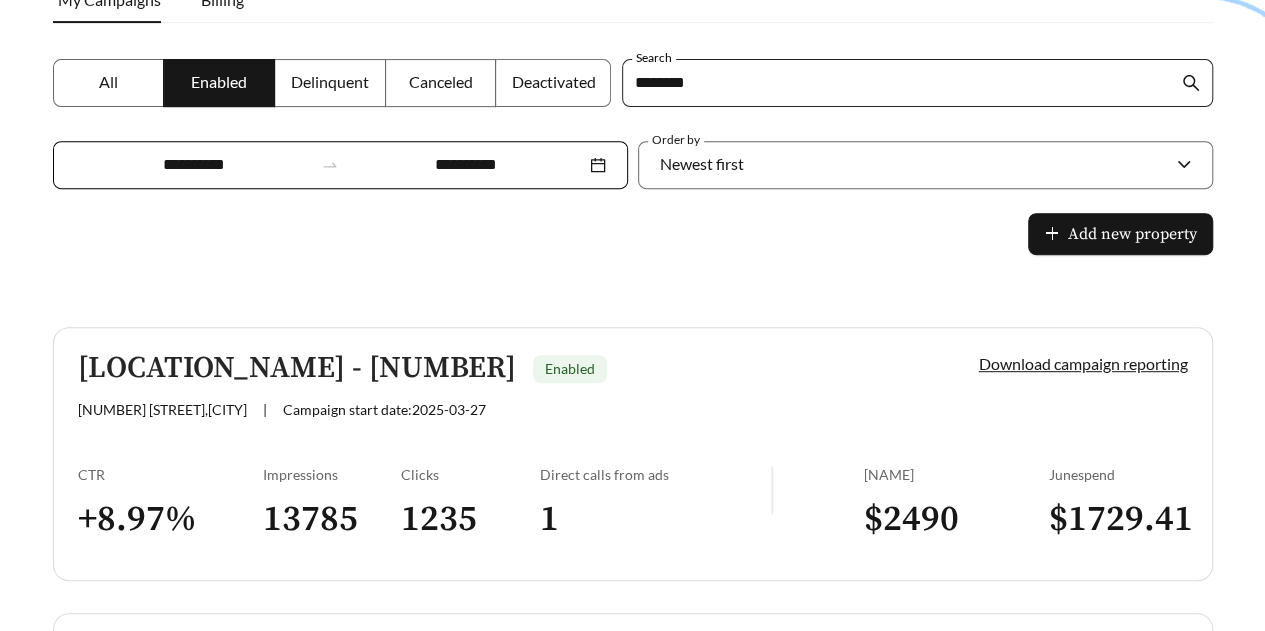 type on "**********" 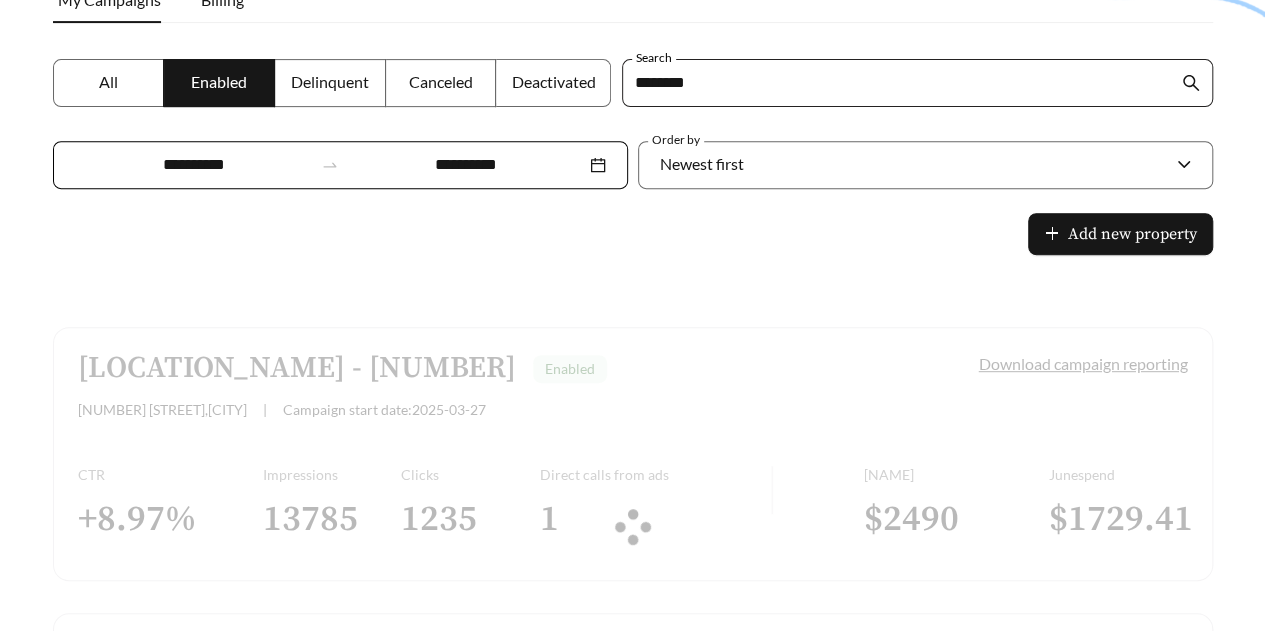 scroll, scrollTop: 301, scrollLeft: 0, axis: vertical 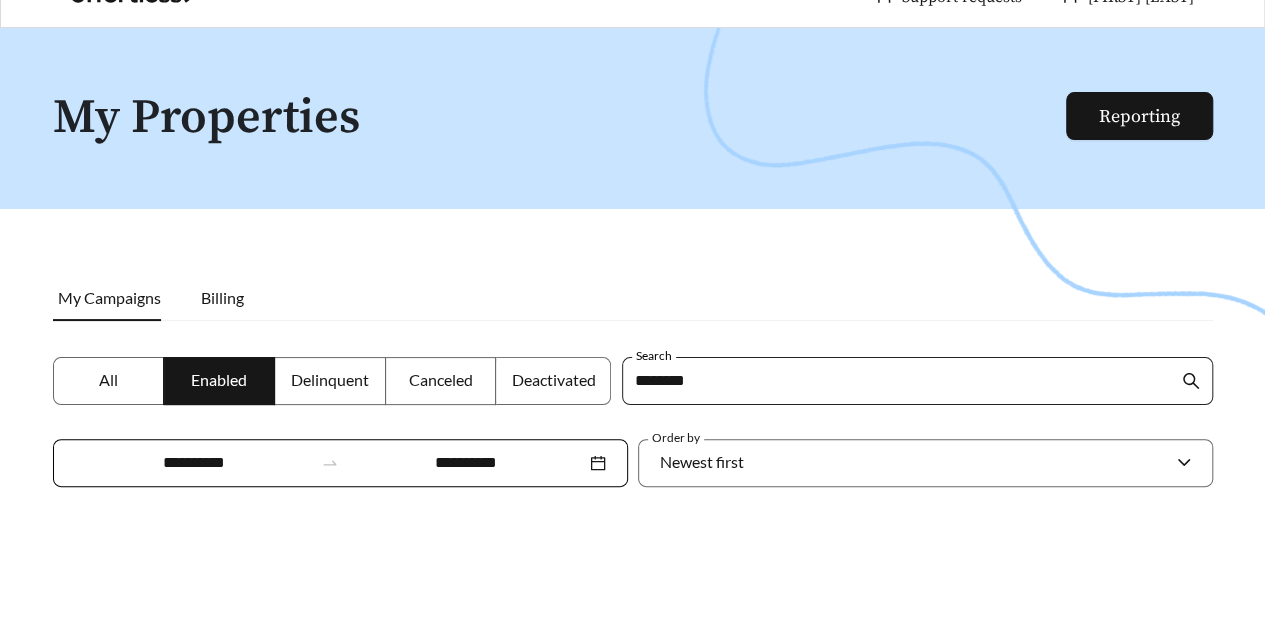 click on "**********" at bounding box center (906, 381) 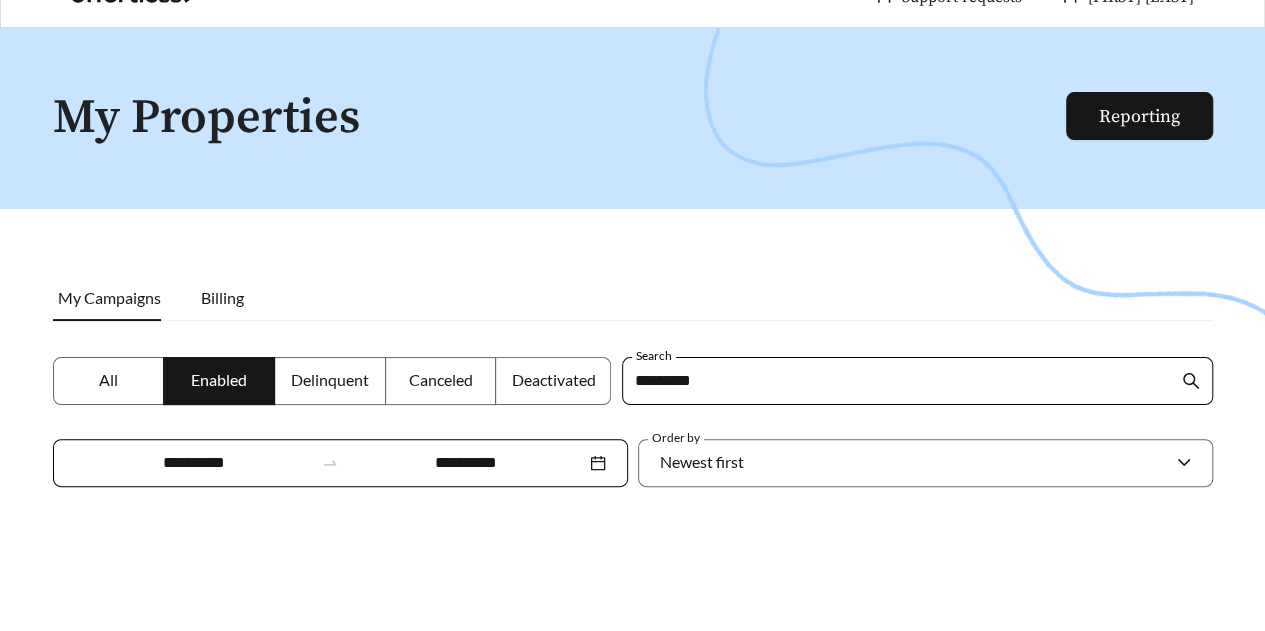 scroll, scrollTop: 0, scrollLeft: 0, axis: both 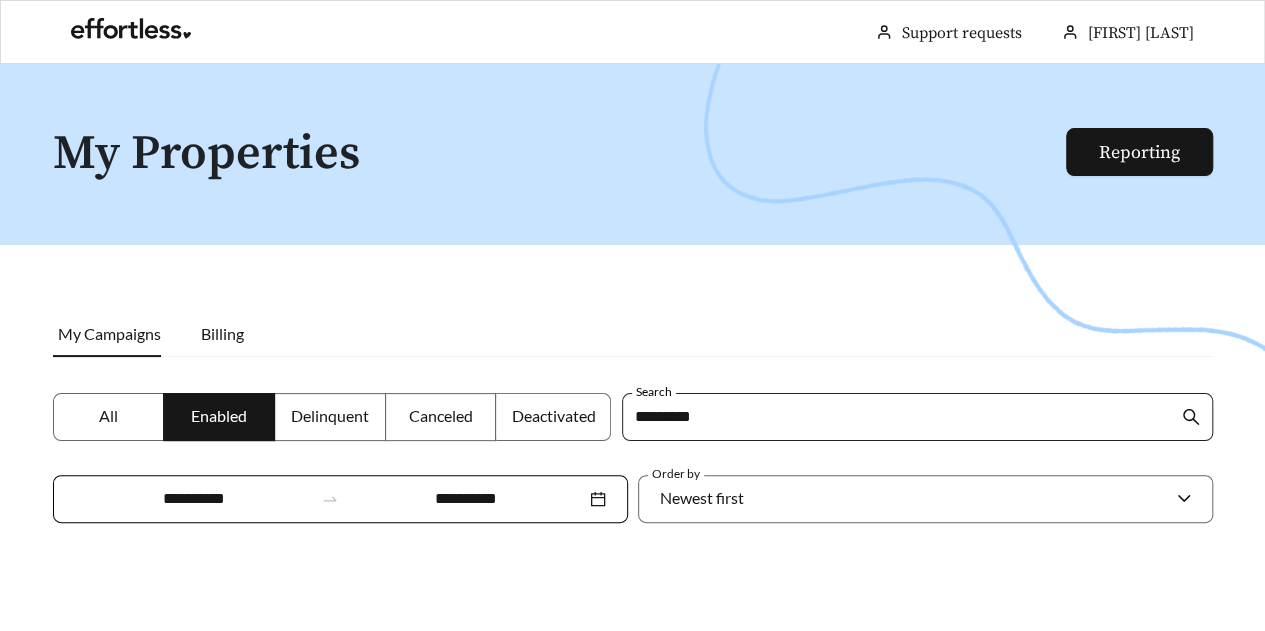 click on "**********" at bounding box center (906, 417) 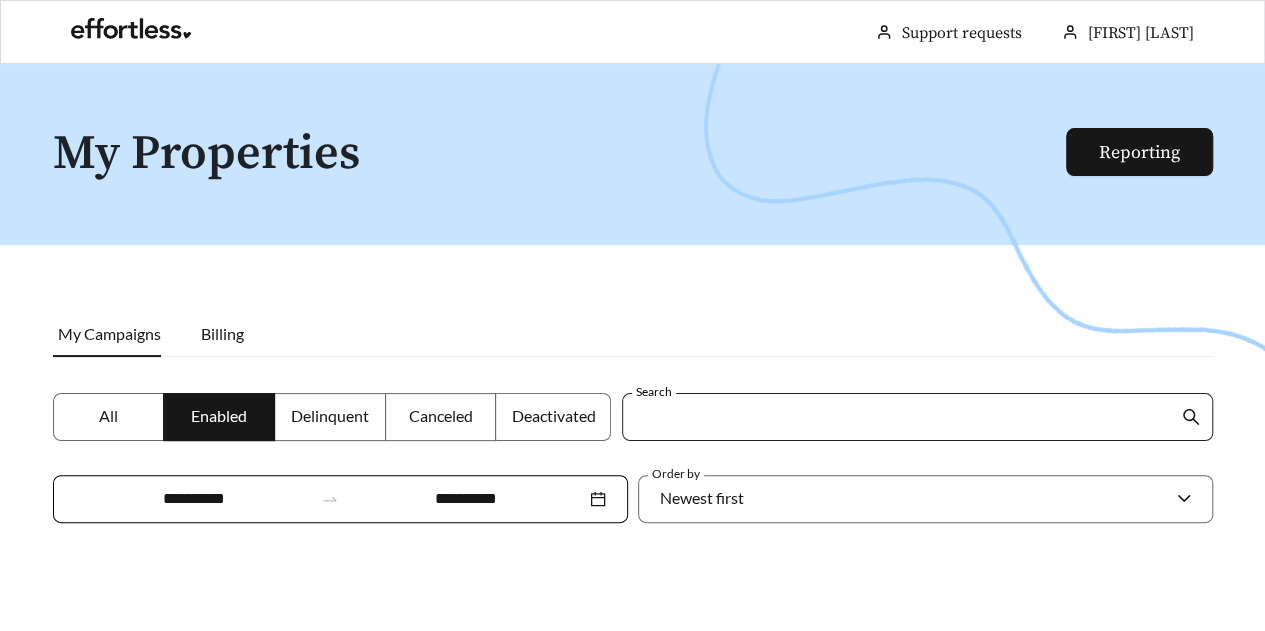 type 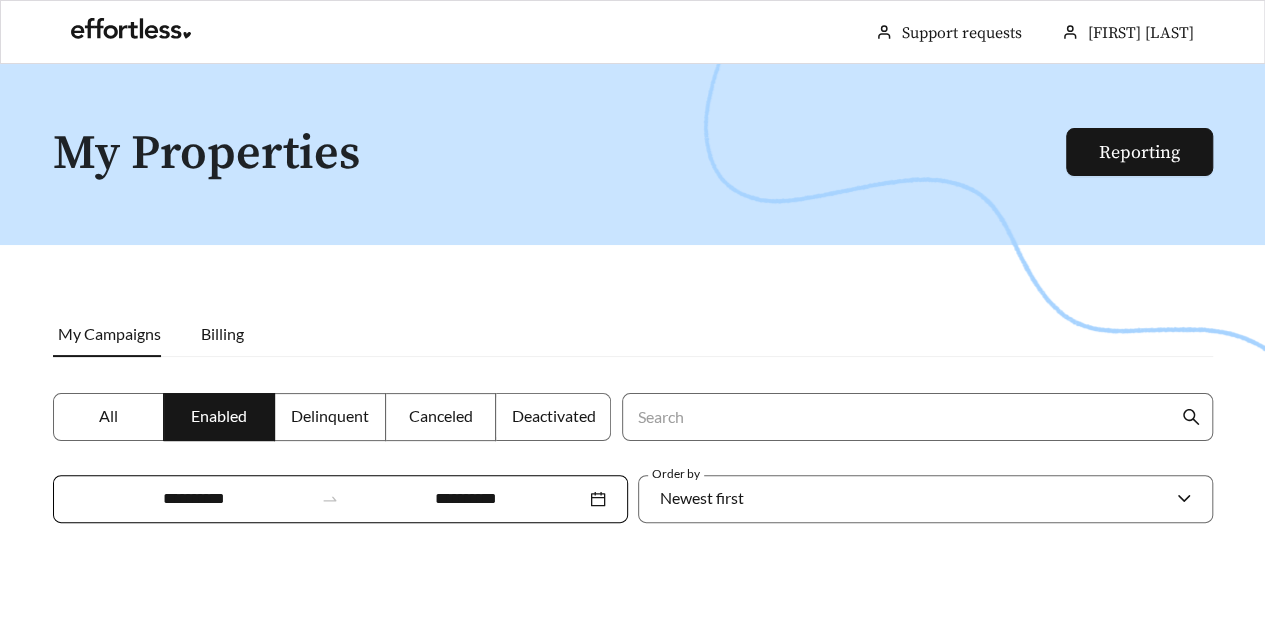 click on "**********" at bounding box center (340, 499) 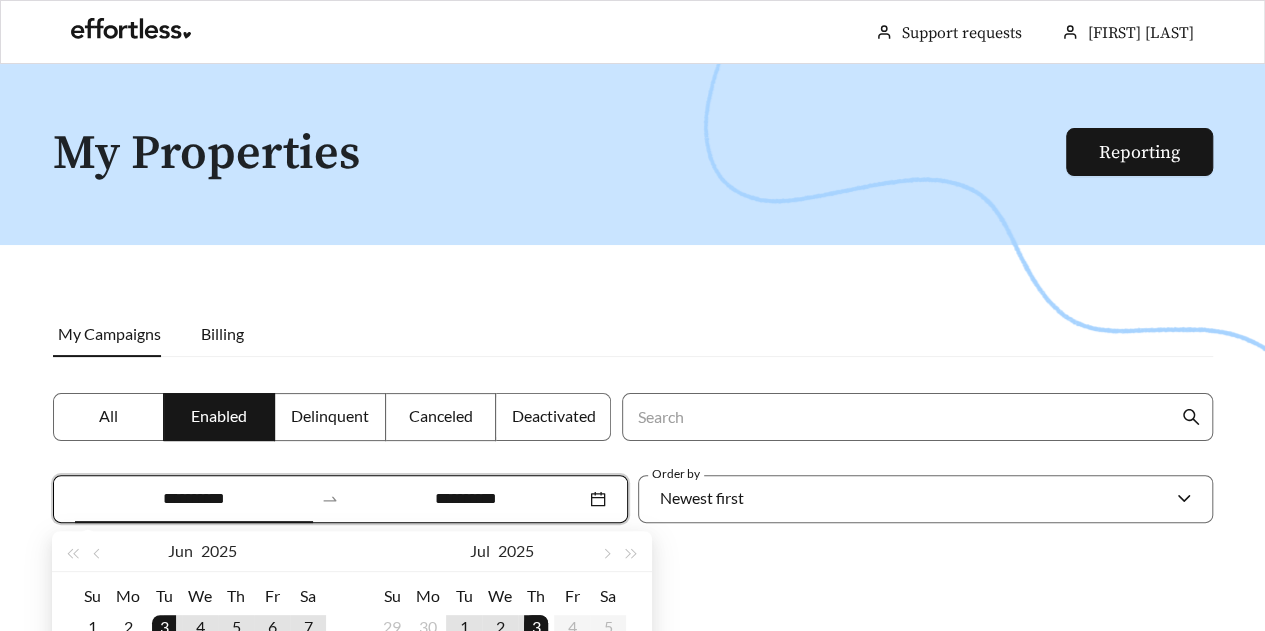 click at bounding box center (632, 379) 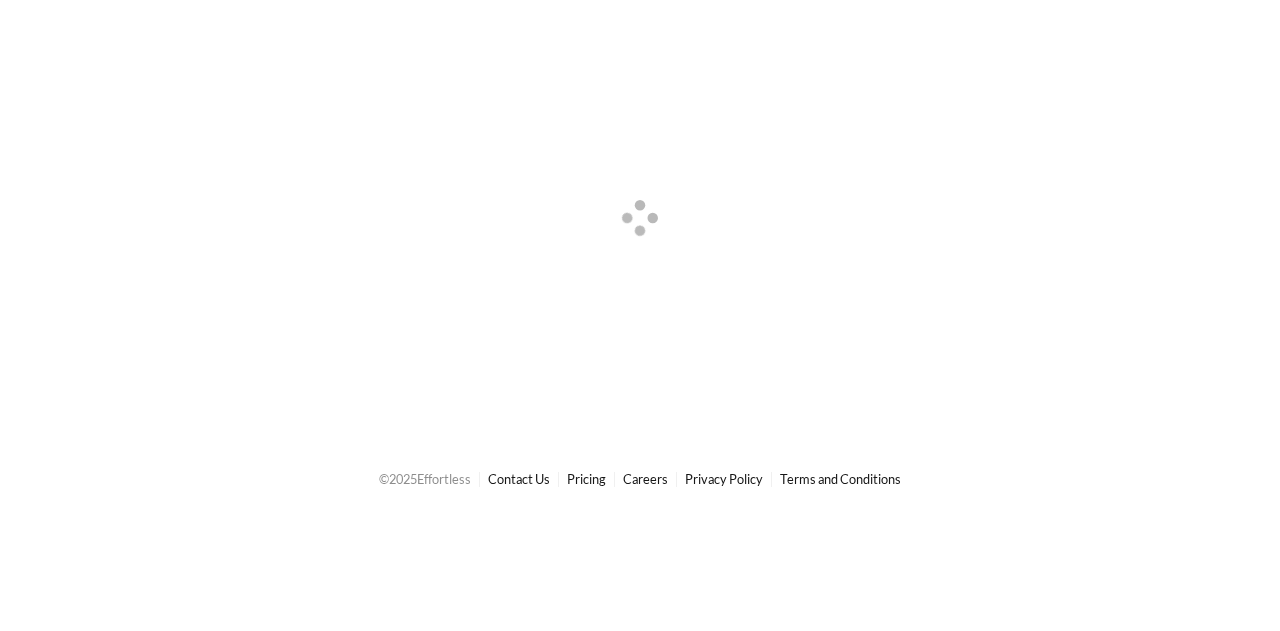 scroll, scrollTop: 0, scrollLeft: 0, axis: both 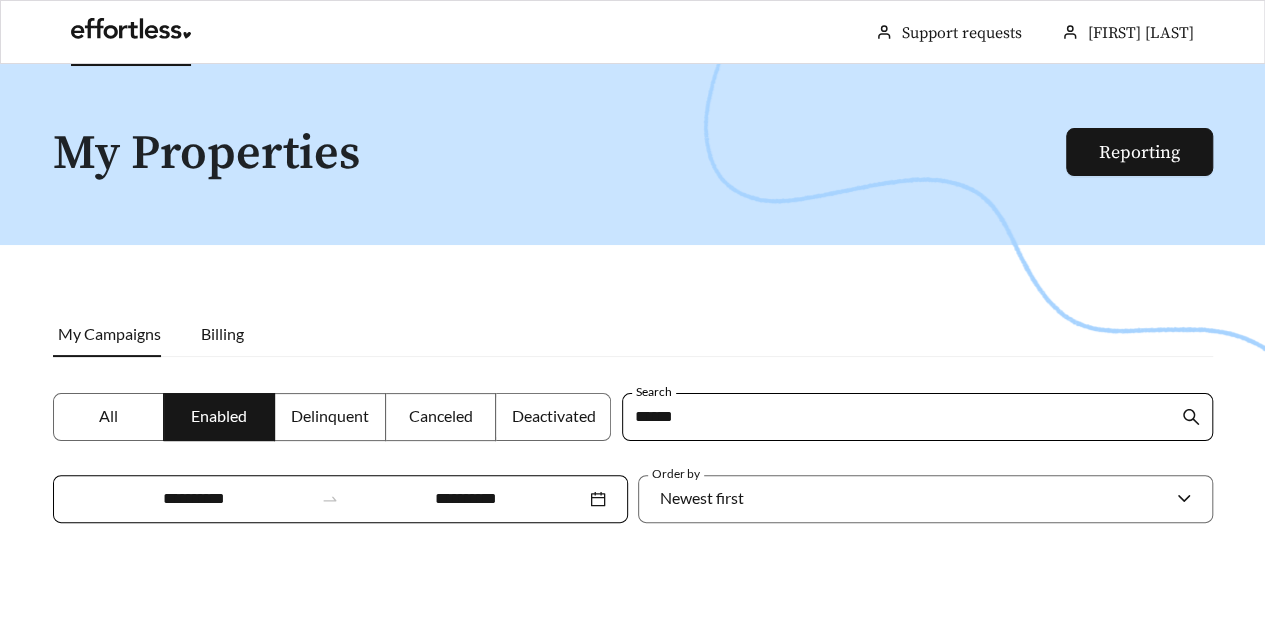 click at bounding box center [131, 34] 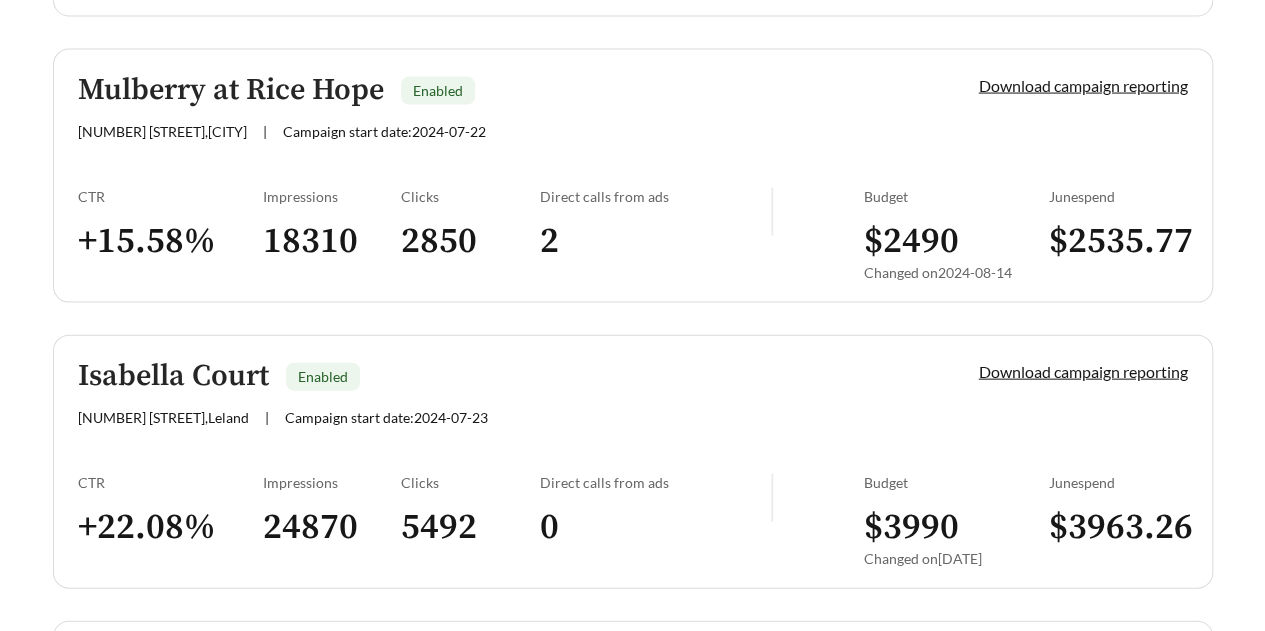 scroll, scrollTop: 2283, scrollLeft: 0, axis: vertical 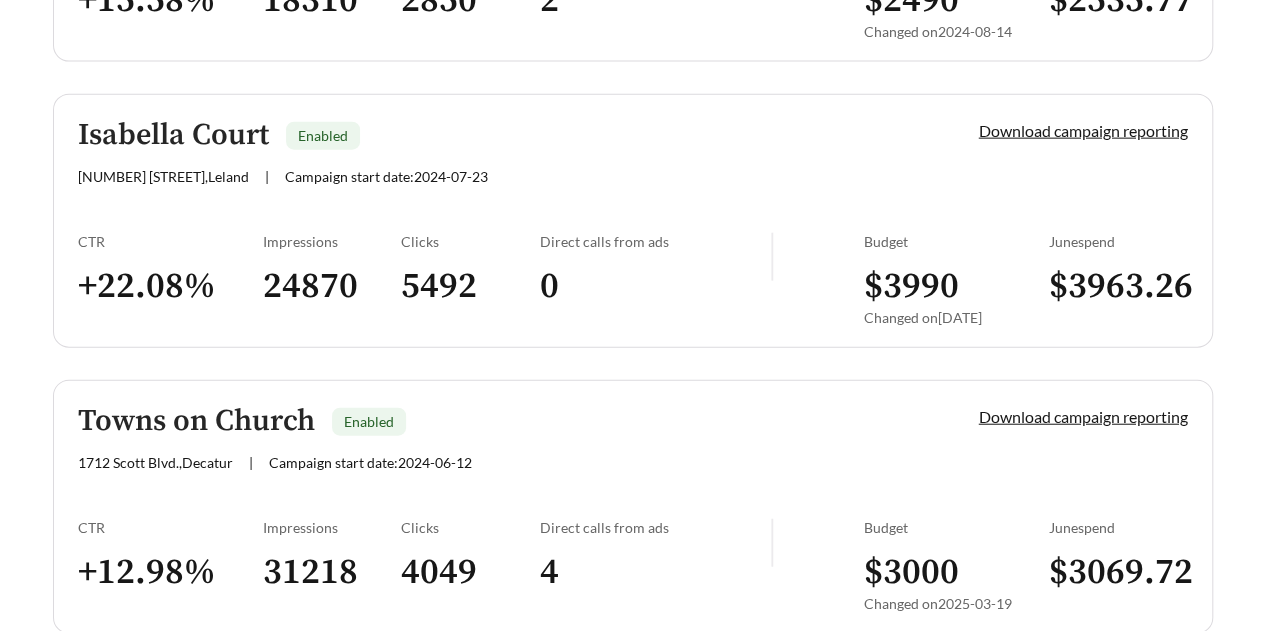 click on "$ [NUMBER]" at bounding box center [170, 286] 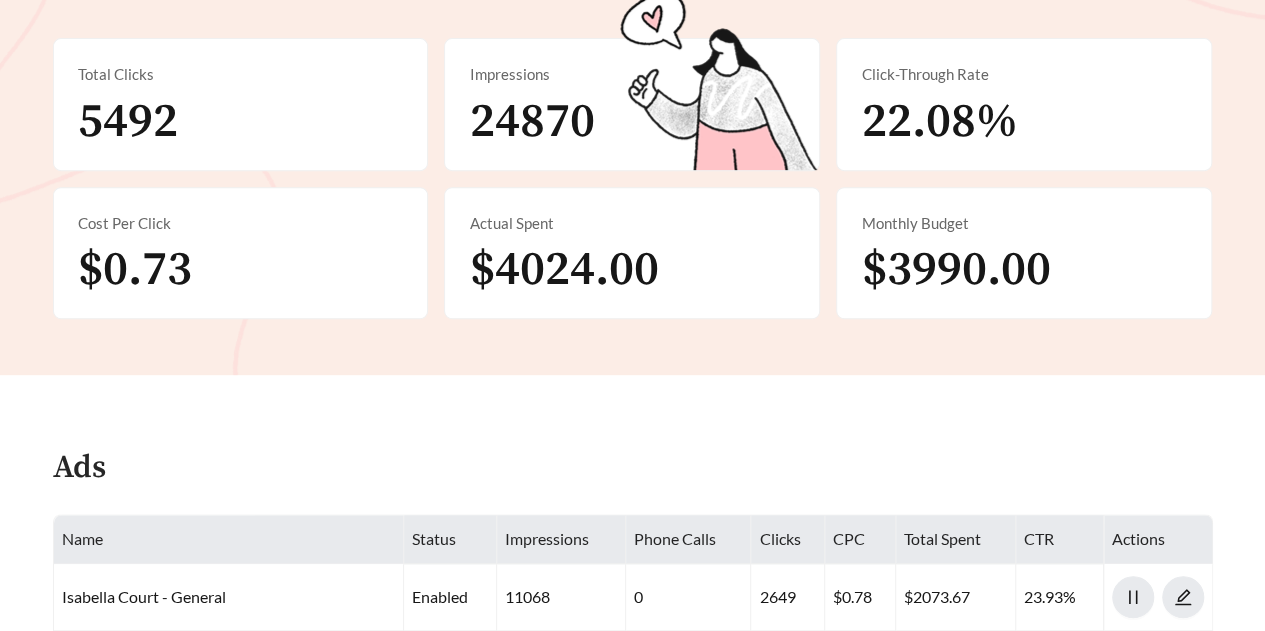 scroll, scrollTop: 396, scrollLeft: 0, axis: vertical 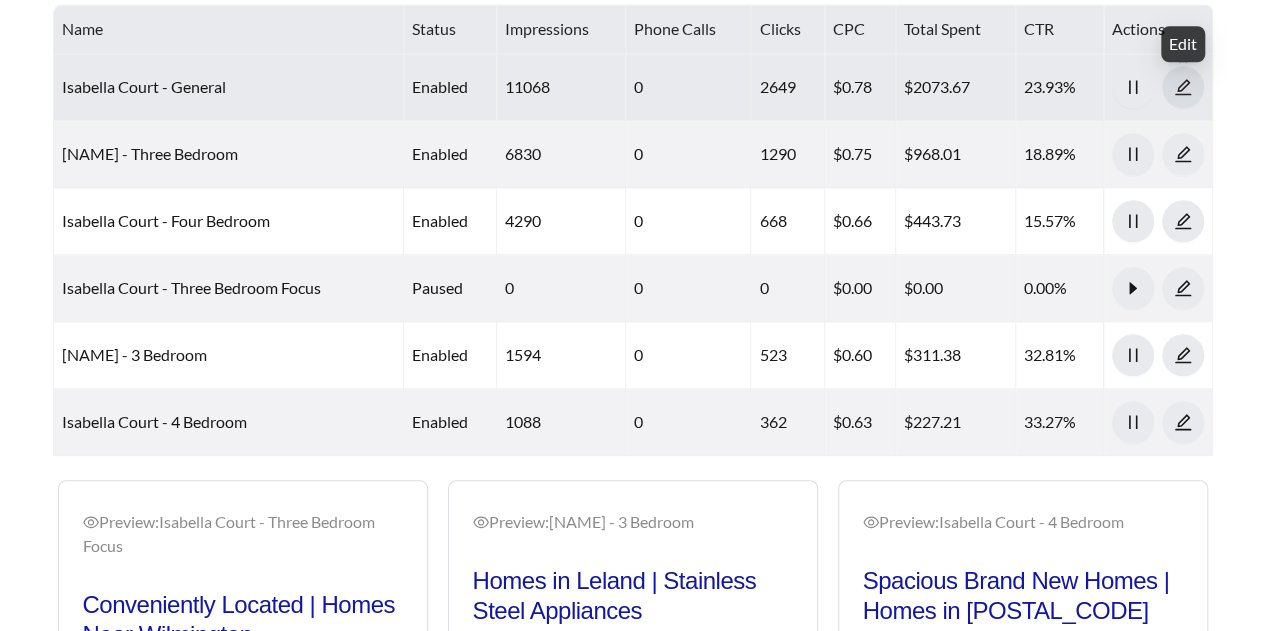 click at bounding box center (1182, 157) 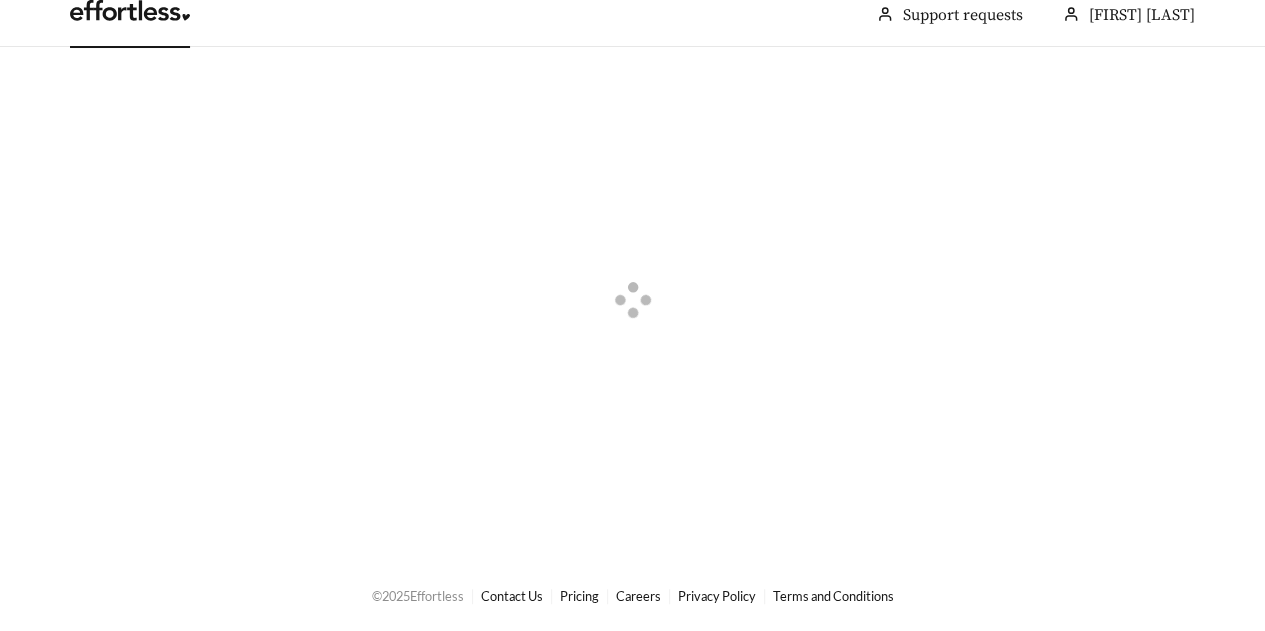 scroll, scrollTop: 0, scrollLeft: 0, axis: both 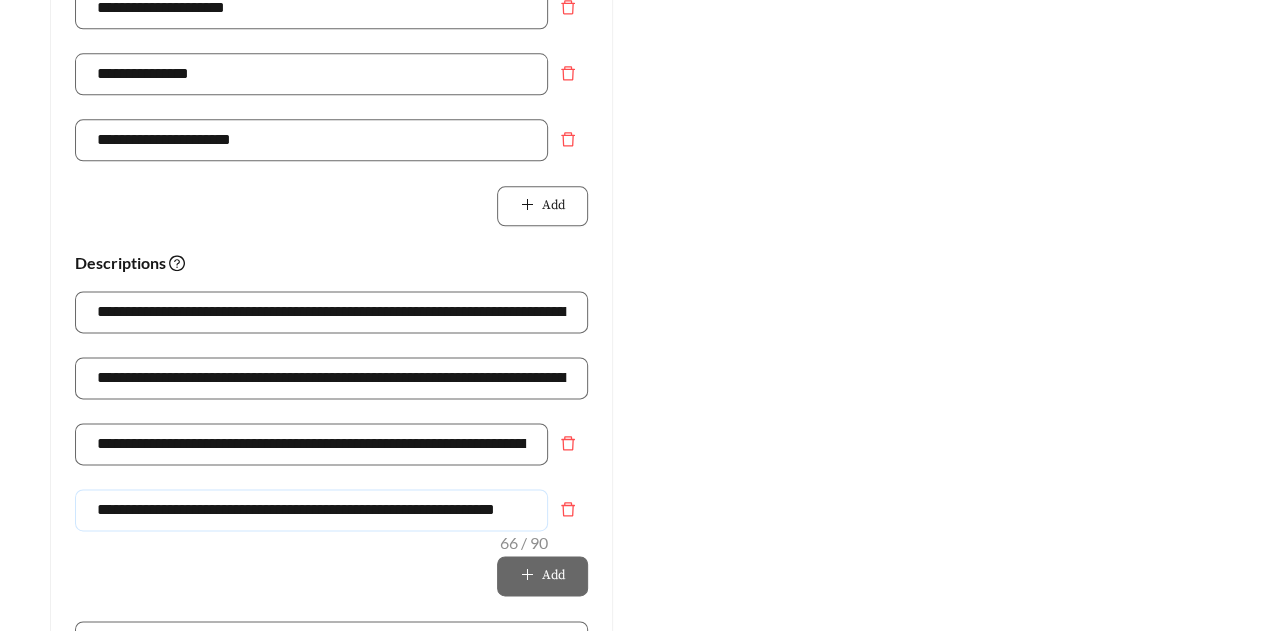 click on "**********" at bounding box center [311, 510] 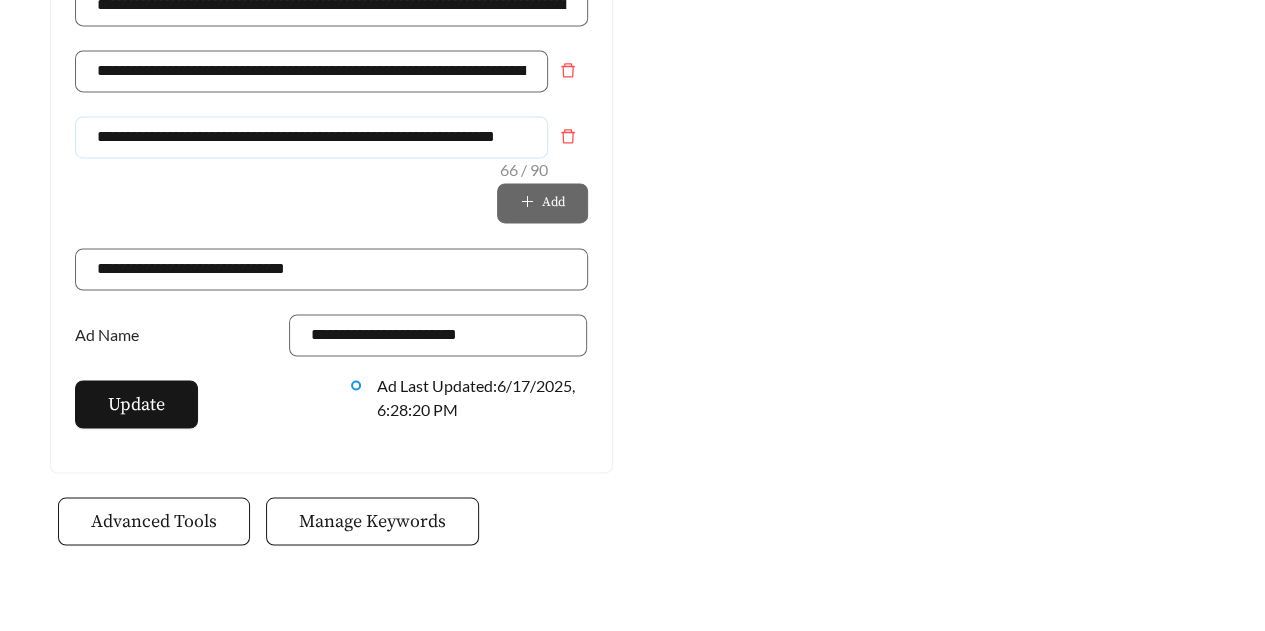 scroll, scrollTop: 1565, scrollLeft: 0, axis: vertical 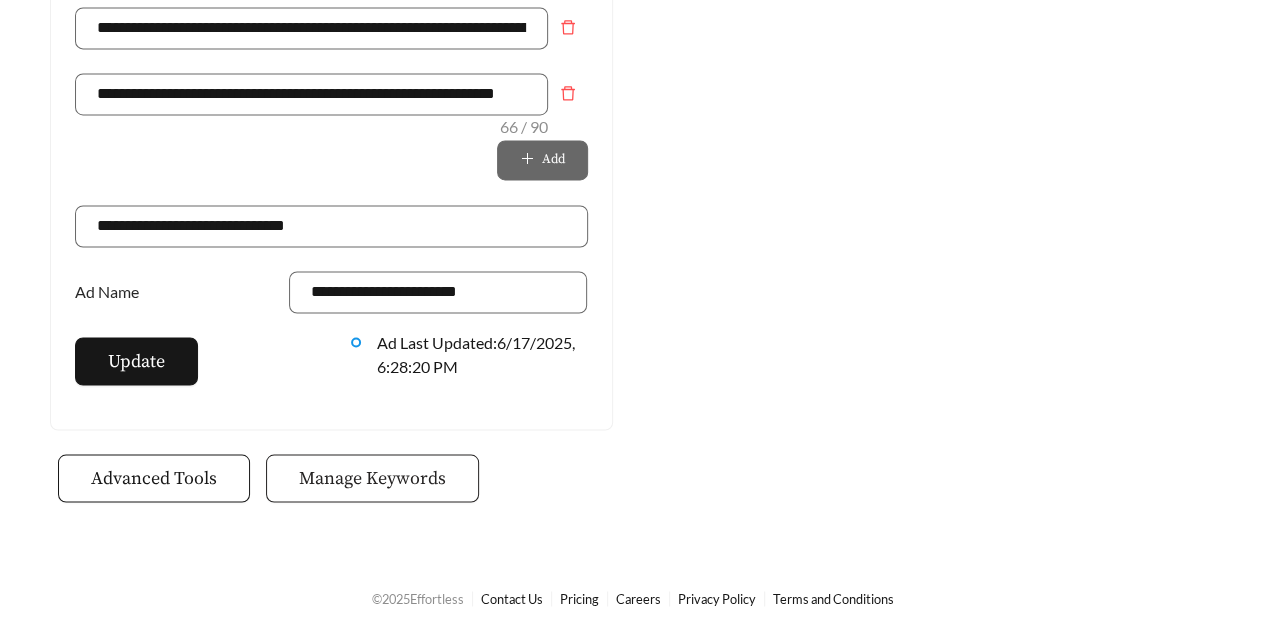 click on "Manage Keywords" at bounding box center [154, 477] 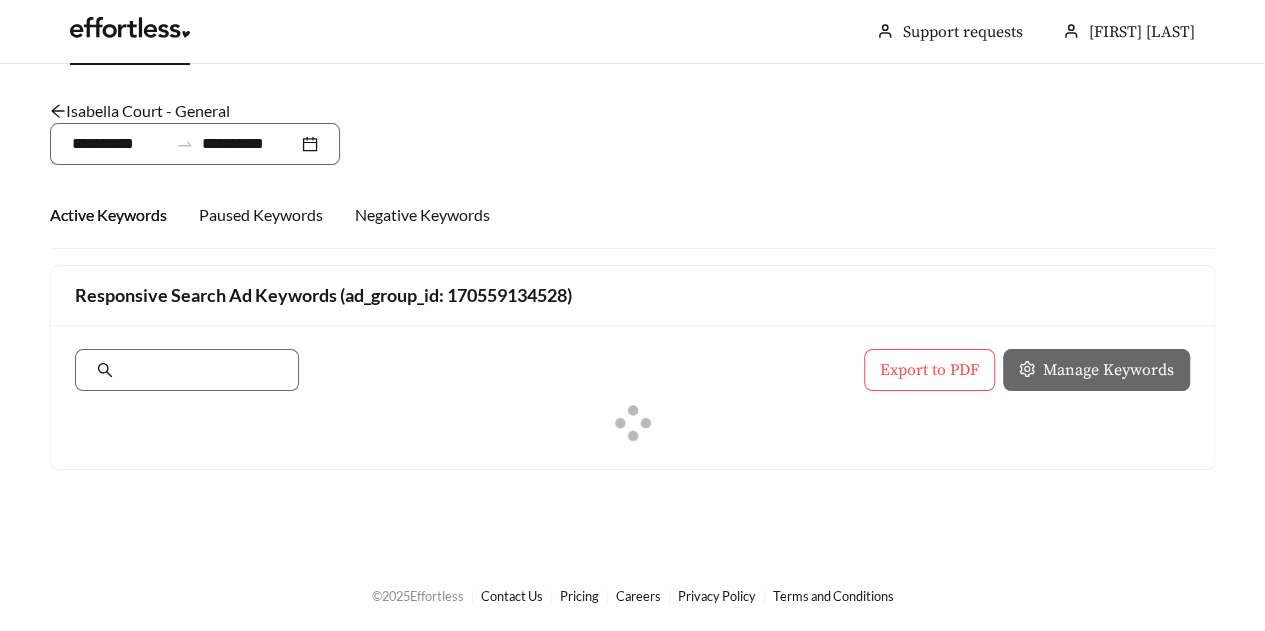 scroll, scrollTop: 0, scrollLeft: 0, axis: both 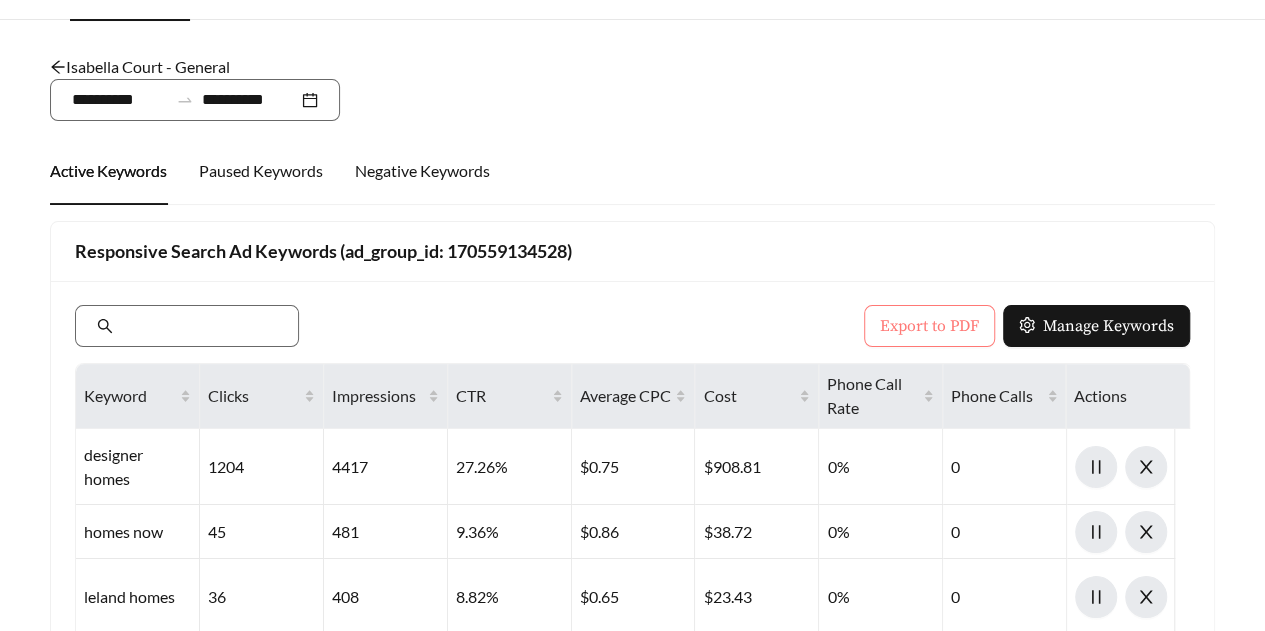 click on "Export to PDF" at bounding box center (929, 326) 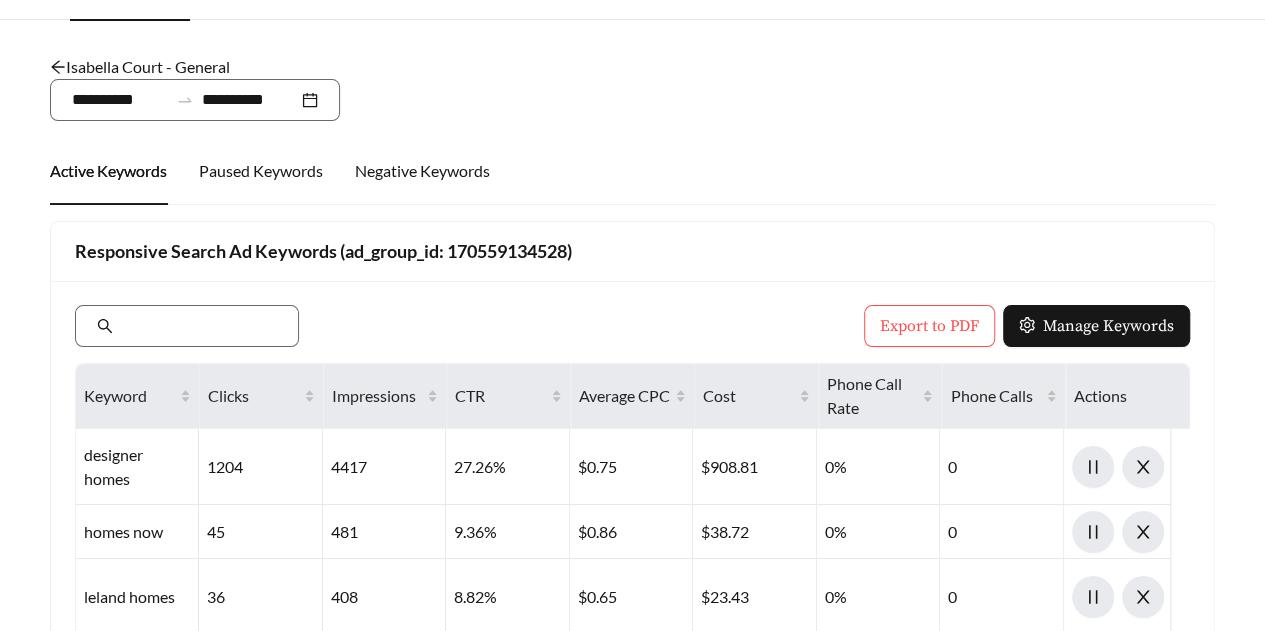 scroll, scrollTop: 11, scrollLeft: 0, axis: vertical 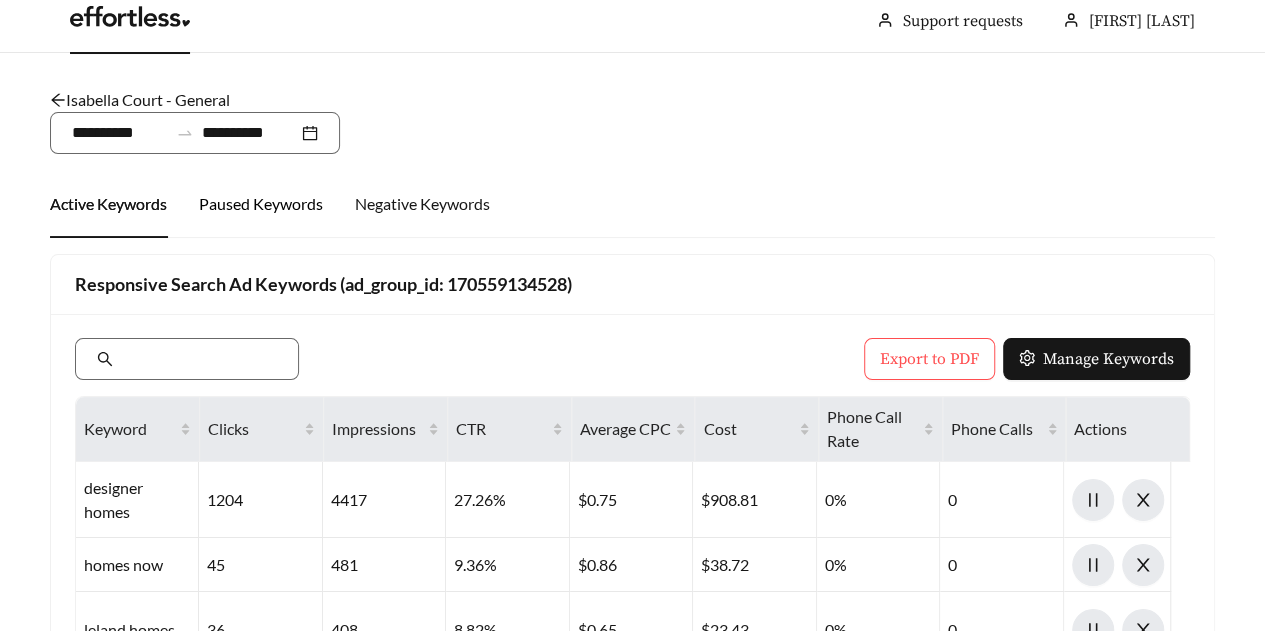 click on "Paused Keywords" at bounding box center [261, 204] 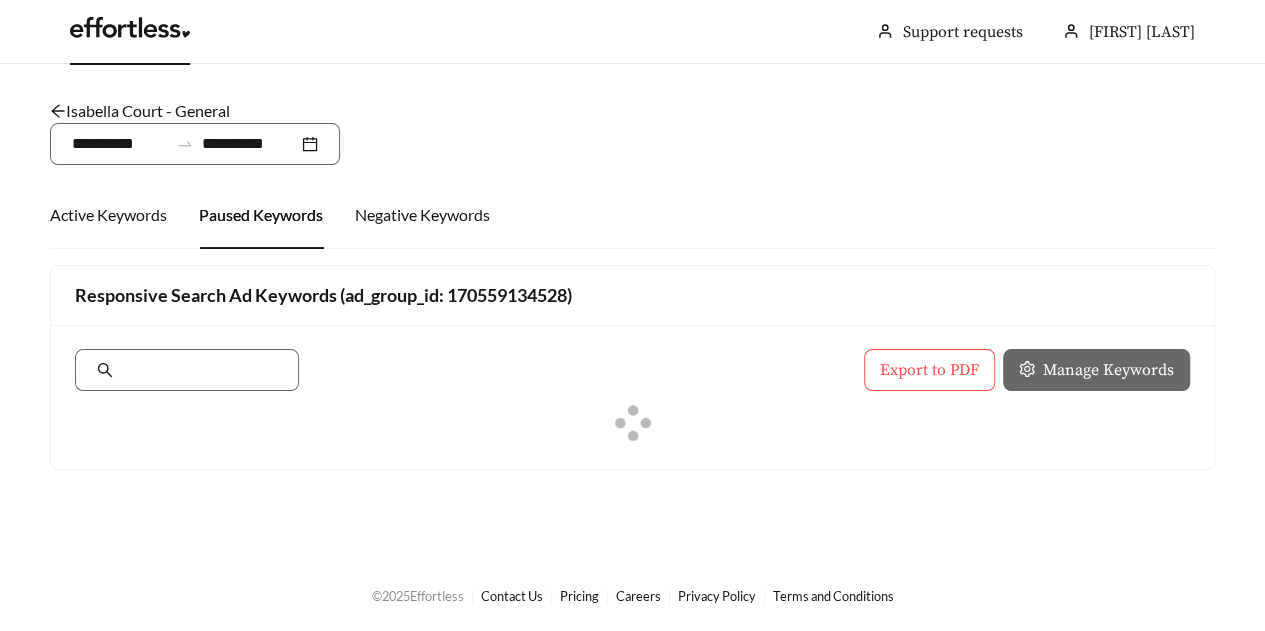 scroll, scrollTop: 0, scrollLeft: 0, axis: both 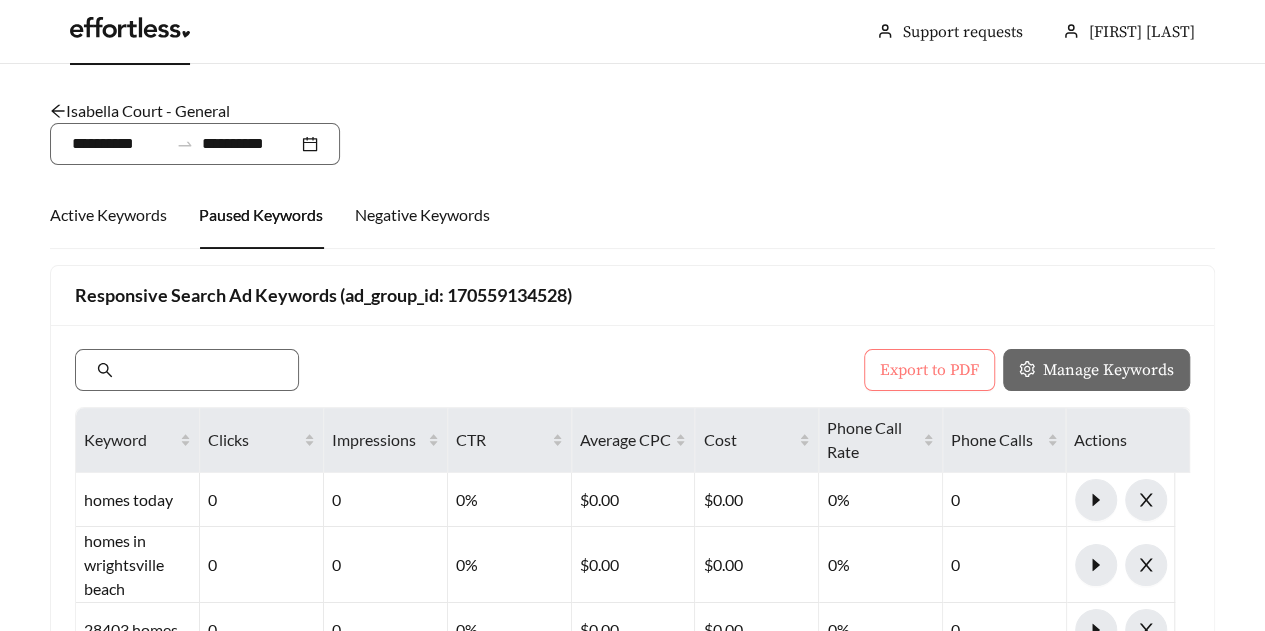 click on "Export to PDF" at bounding box center (929, 370) 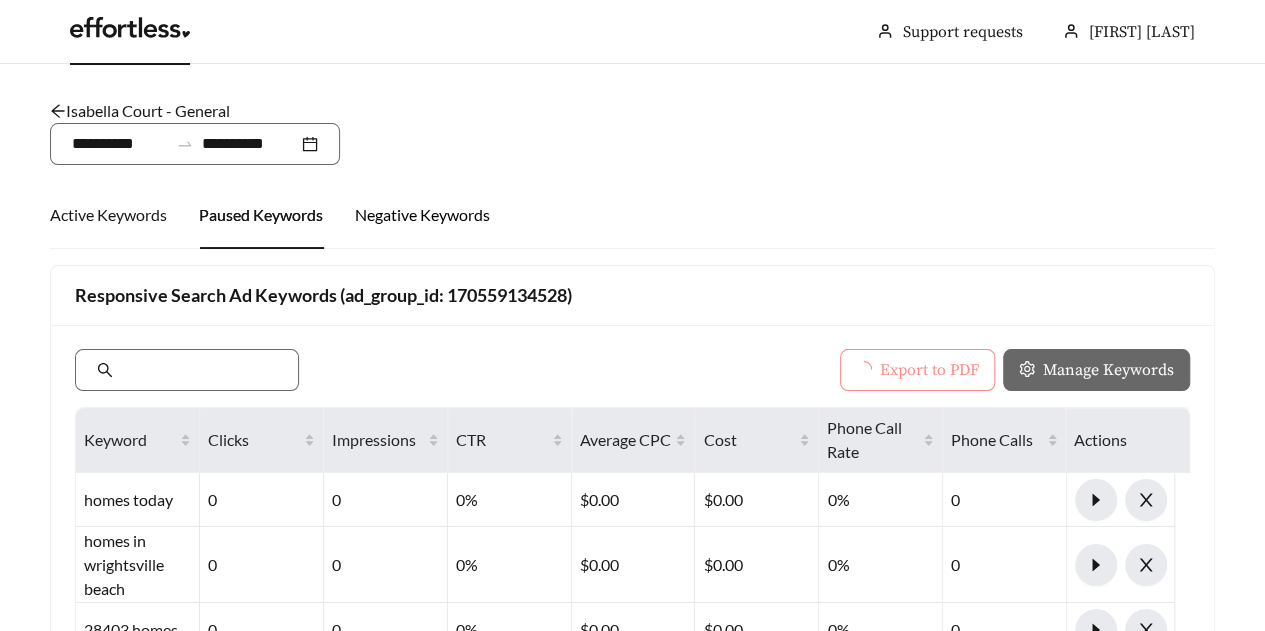 click on "Negative Keywords" at bounding box center [422, 215] 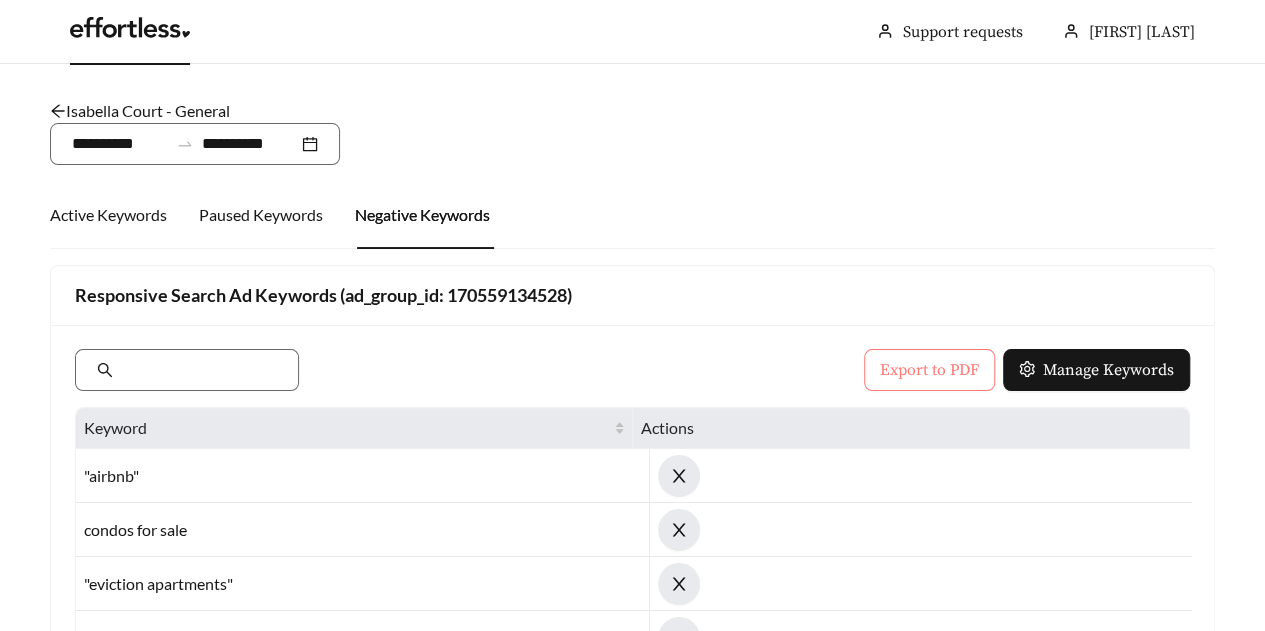 click on "Export to PDF" at bounding box center (929, 370) 